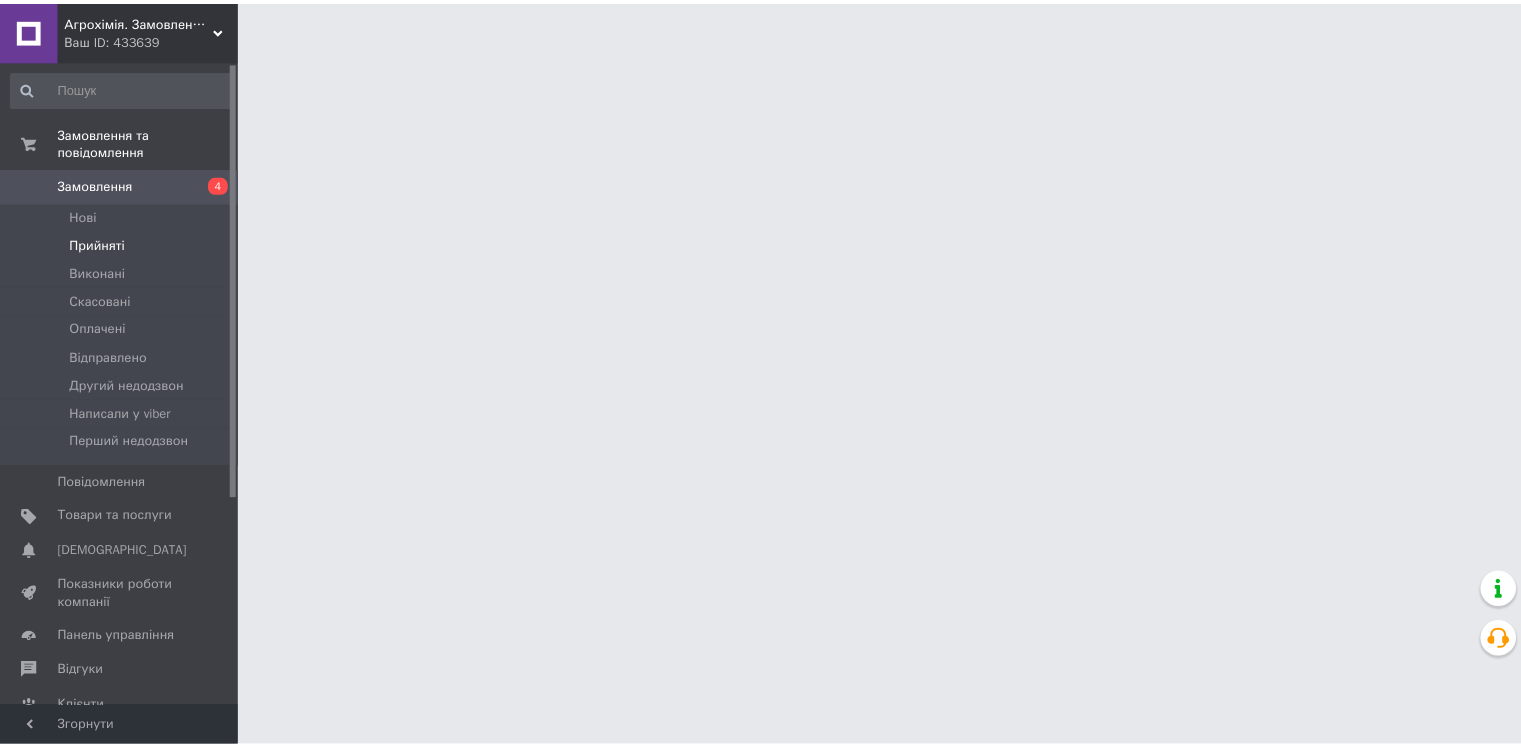 scroll, scrollTop: 0, scrollLeft: 0, axis: both 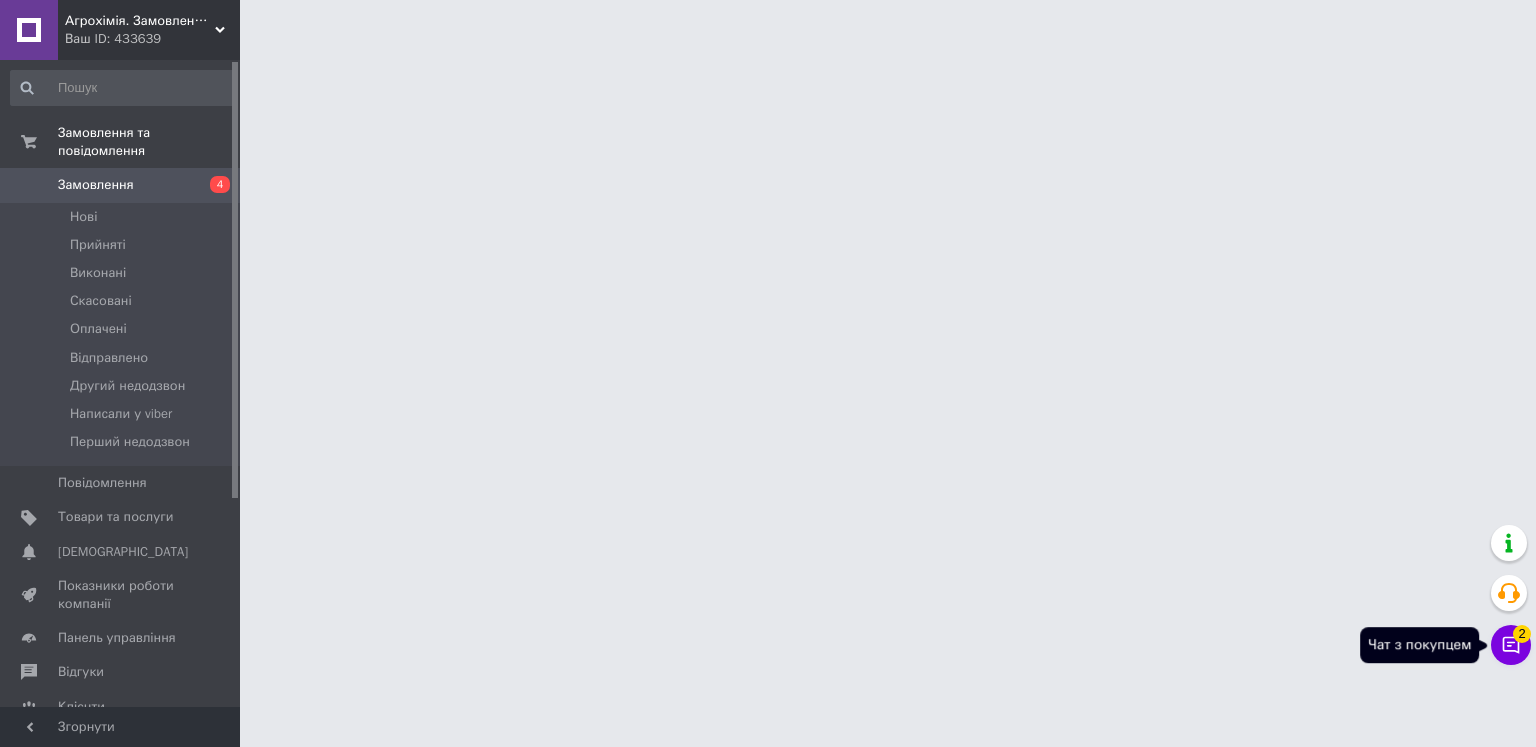 click 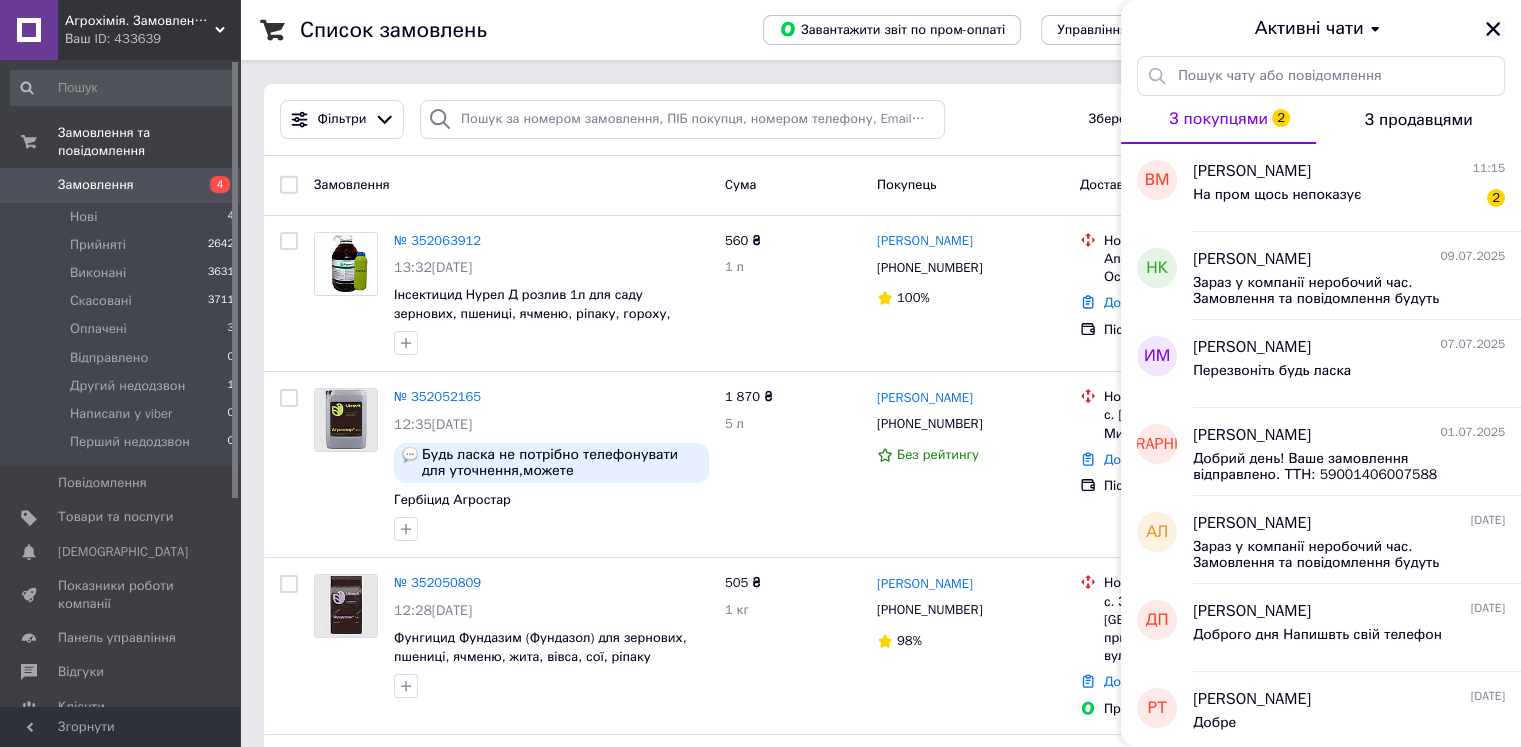 click 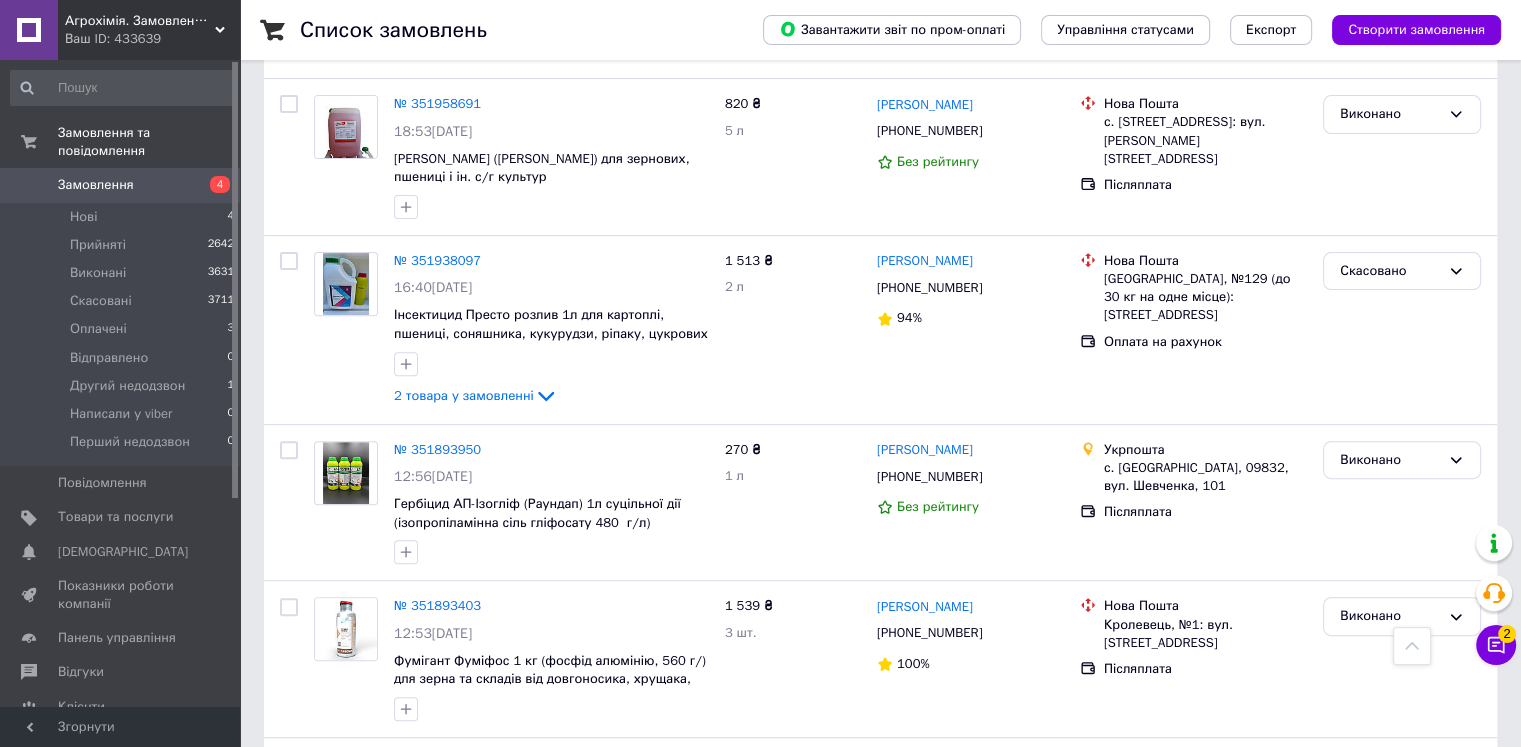 scroll, scrollTop: 672, scrollLeft: 0, axis: vertical 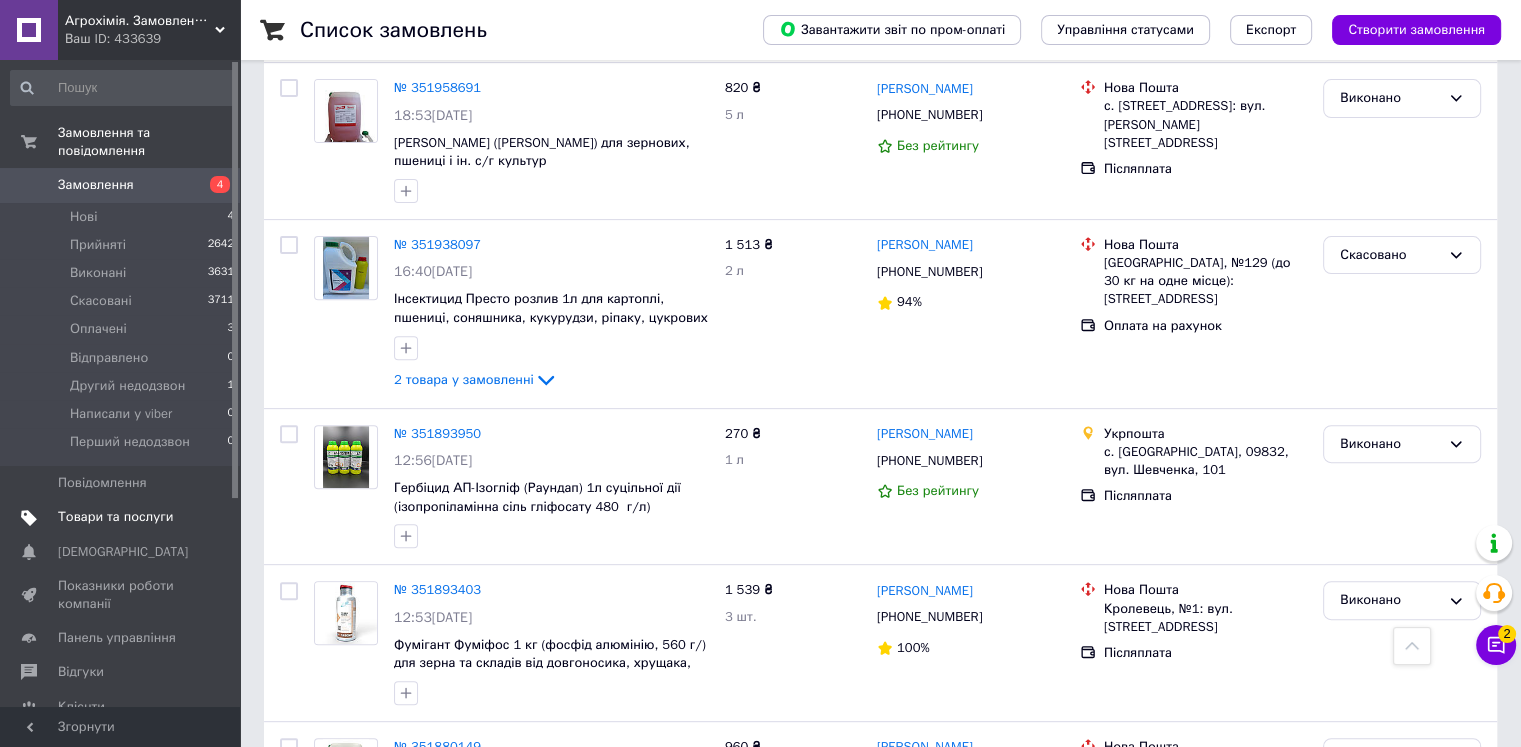 click on "Товари та послуги" at bounding box center [115, 517] 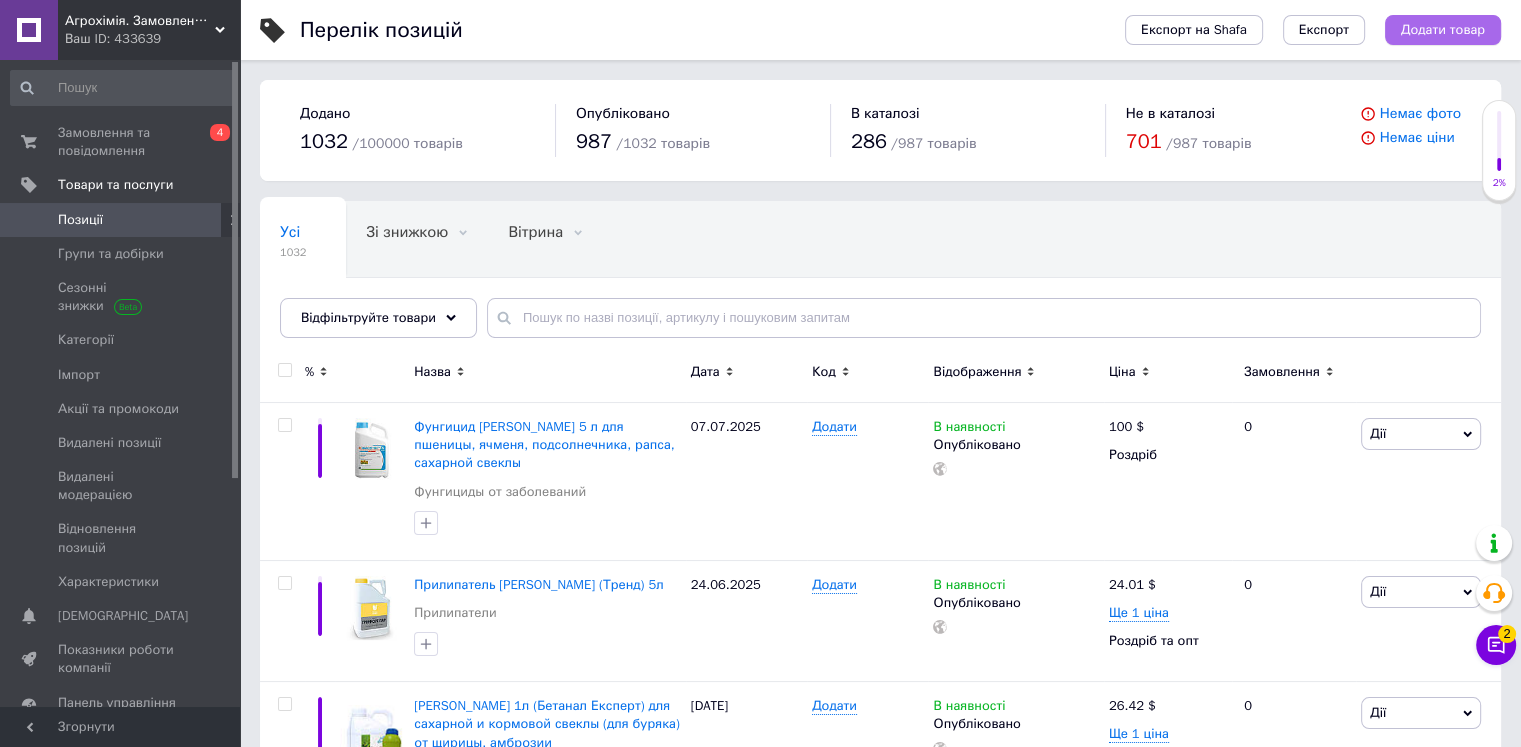click on "Додати товар" at bounding box center (1443, 30) 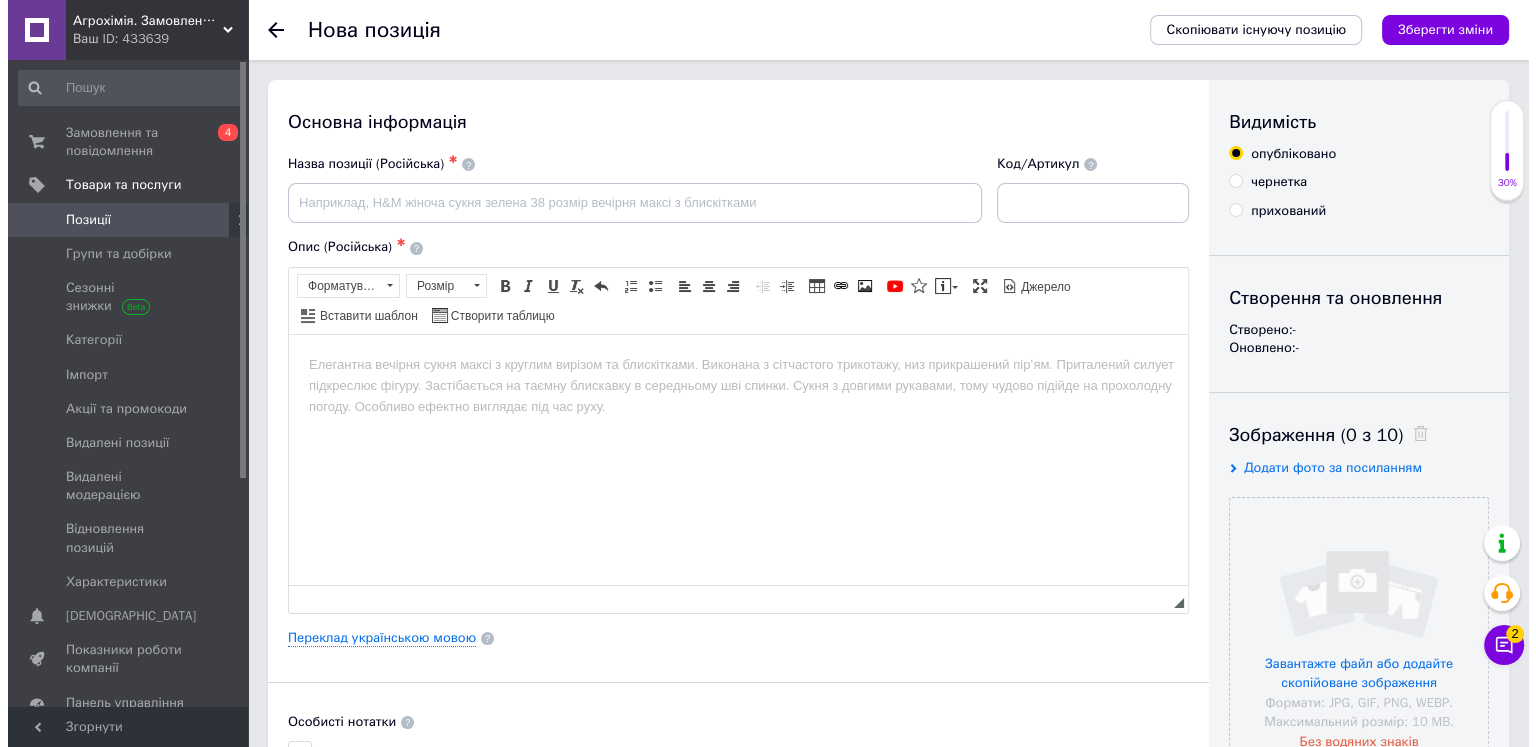 scroll, scrollTop: 0, scrollLeft: 0, axis: both 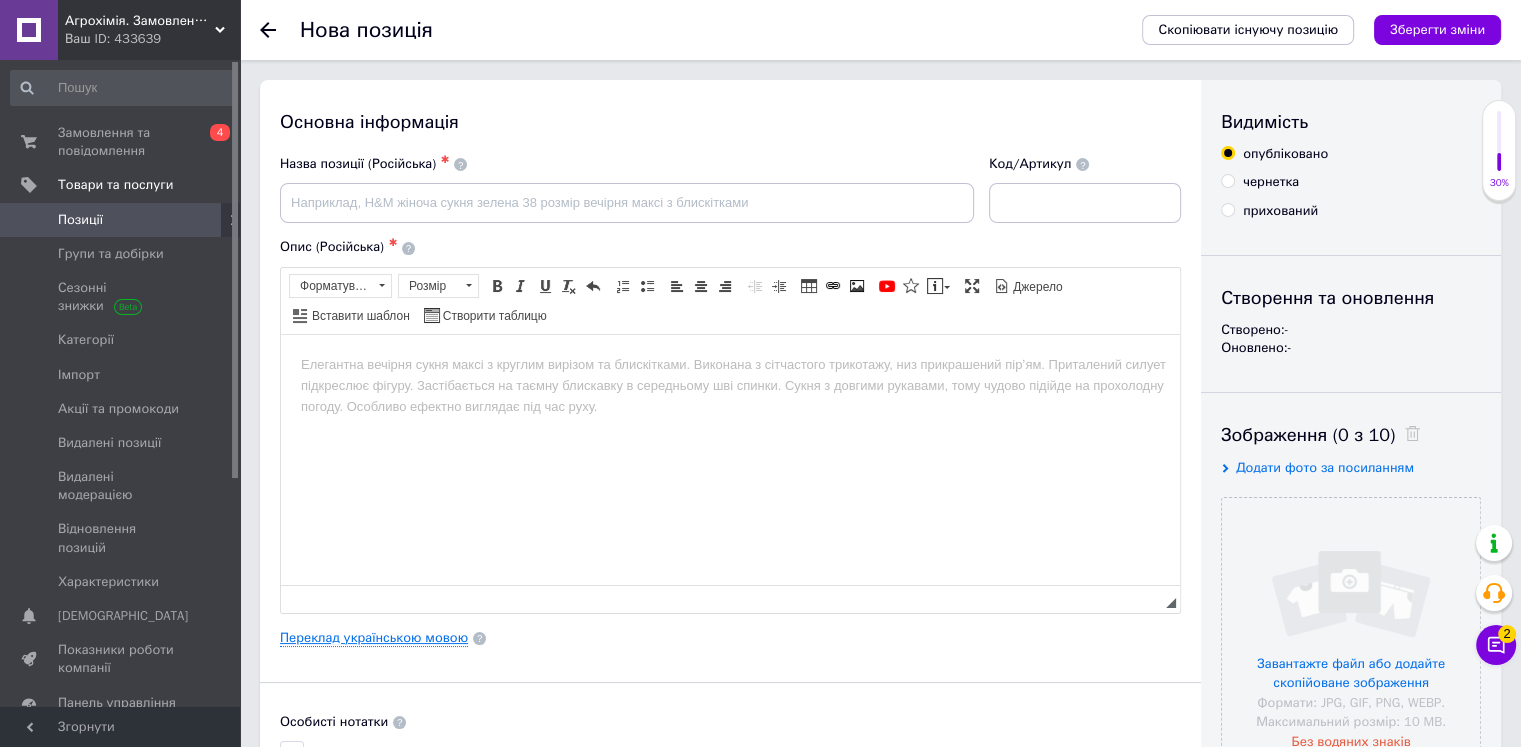 click on "Переклад українською мовою" at bounding box center [374, 638] 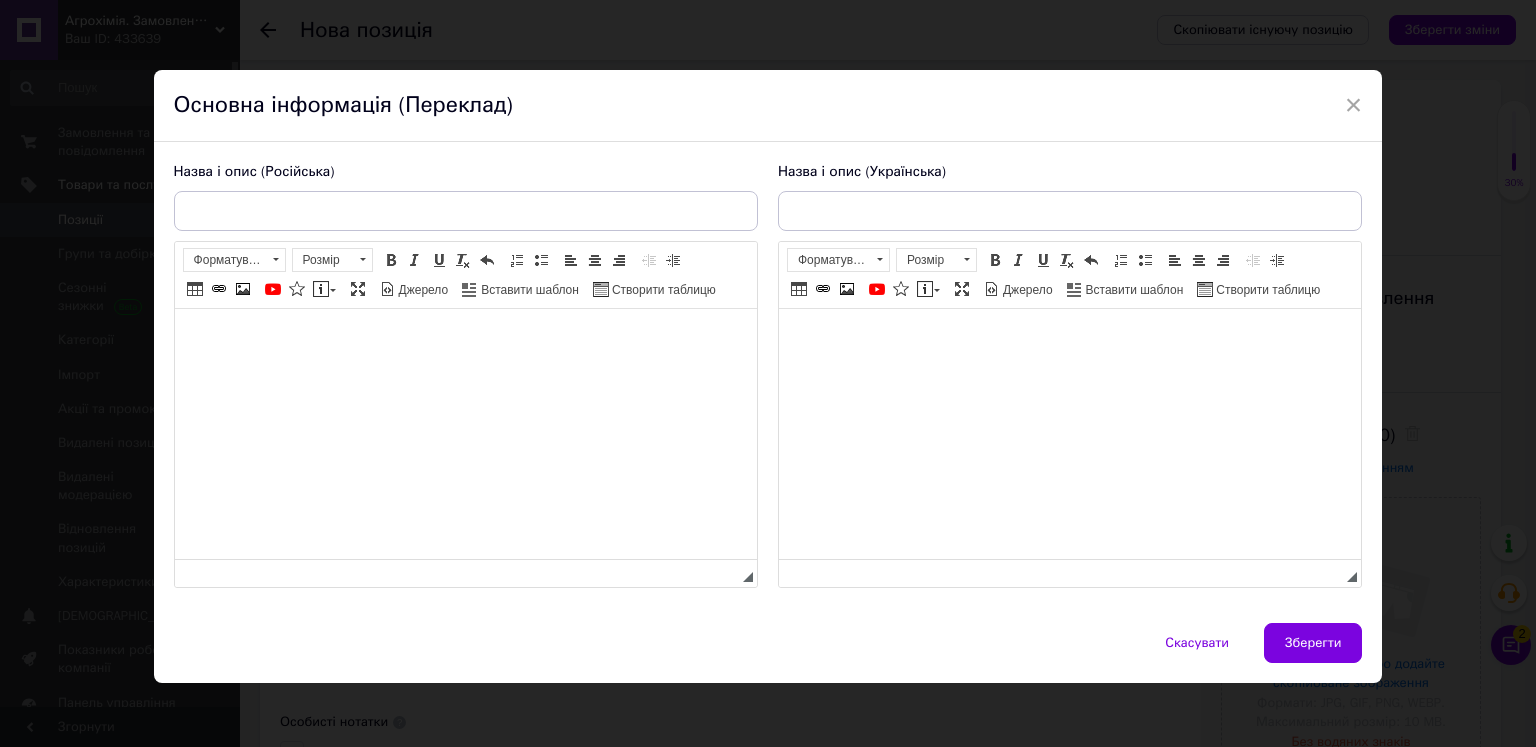 scroll, scrollTop: 0, scrollLeft: 0, axis: both 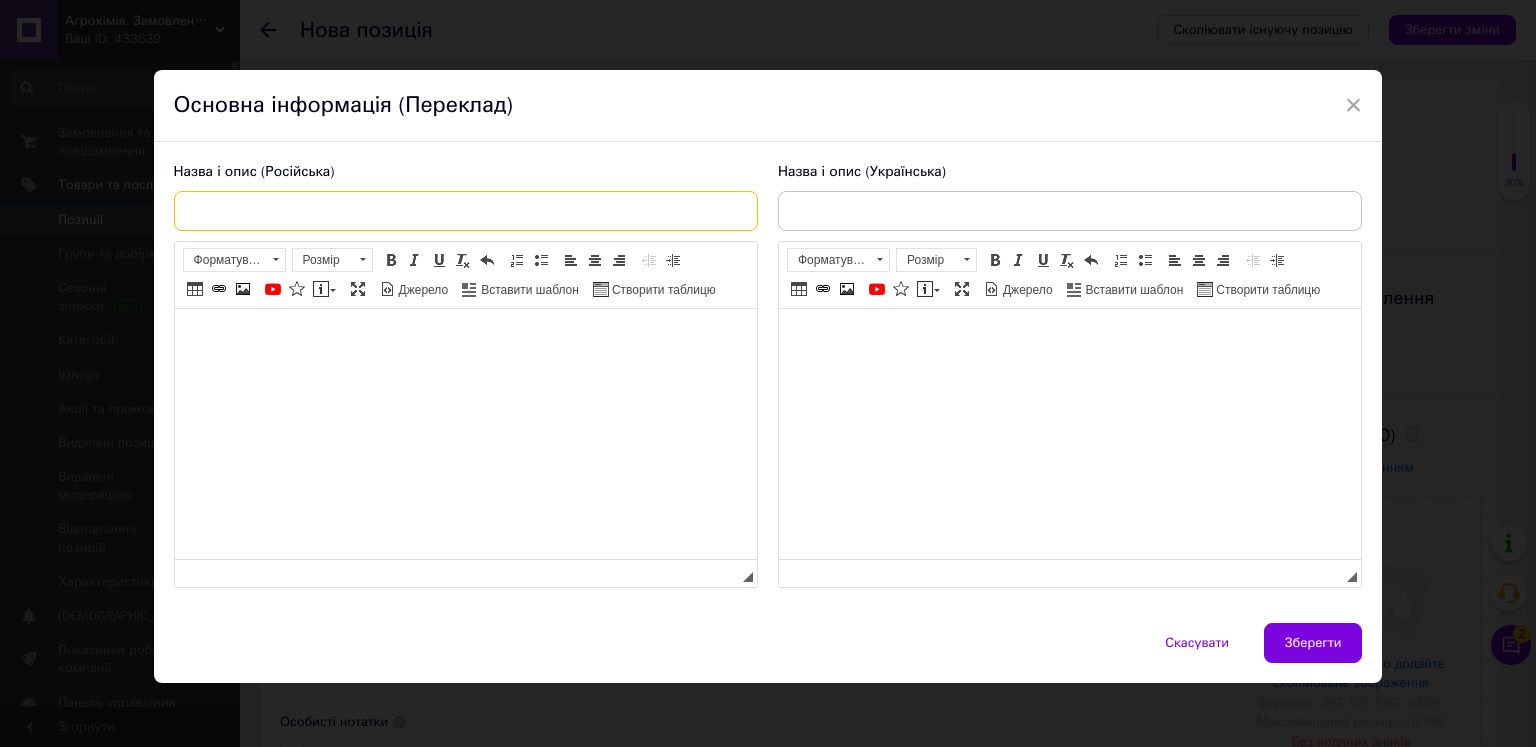 click at bounding box center [466, 211] 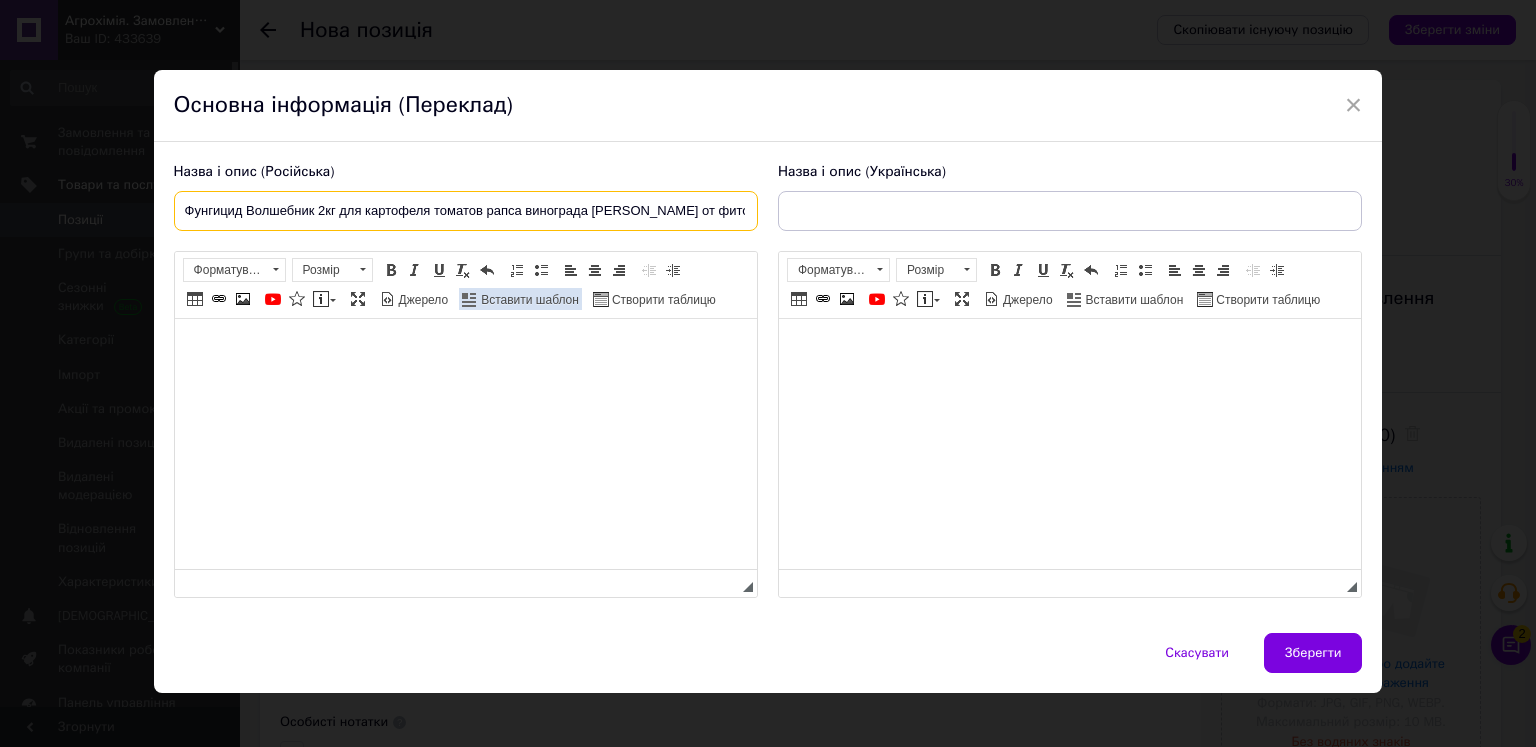 scroll, scrollTop: 0, scrollLeft: 171, axis: horizontal 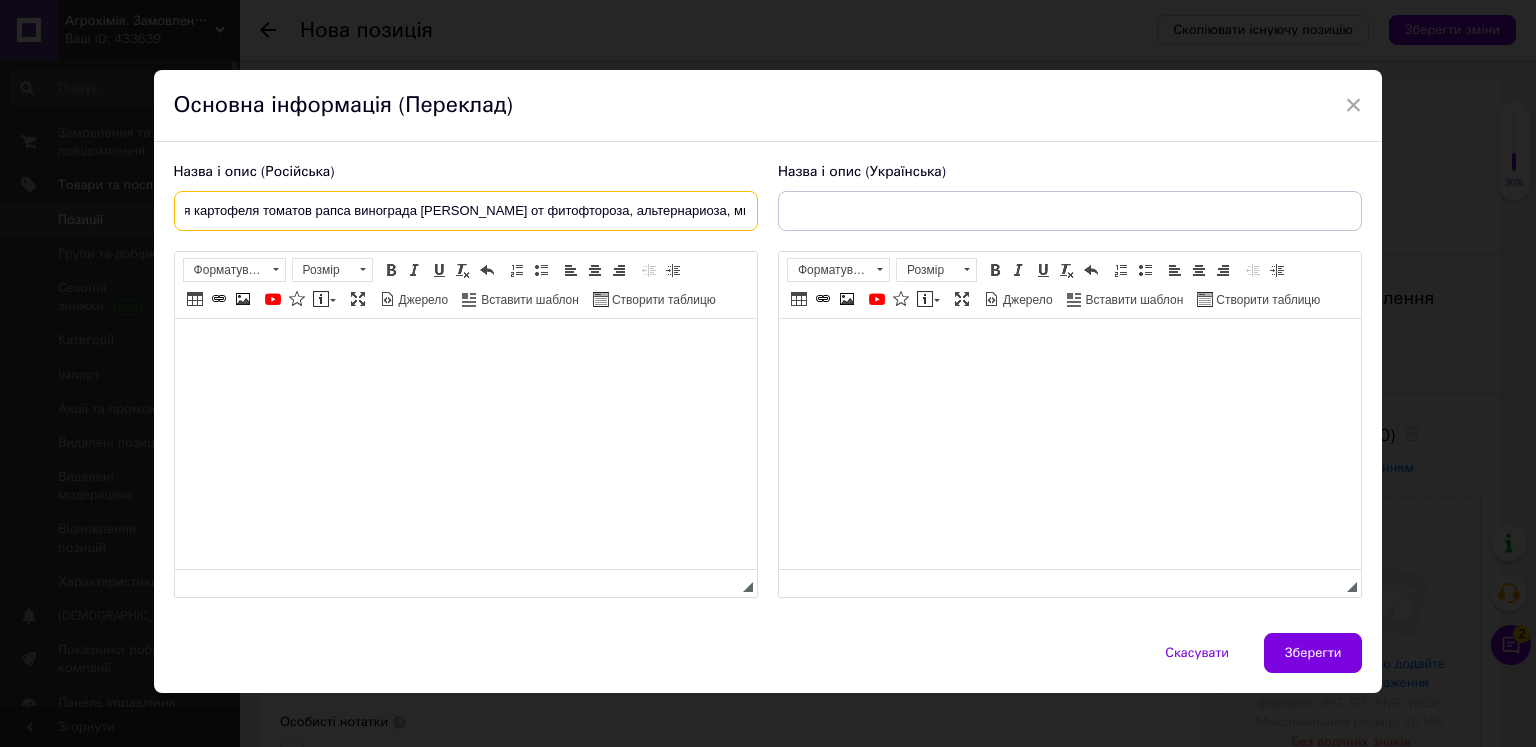 type on "Фунгицид Волшебник 2кг для картофеля томатов рапса винограда [PERSON_NAME] от фитофтороза, альтернариоза, милдь" 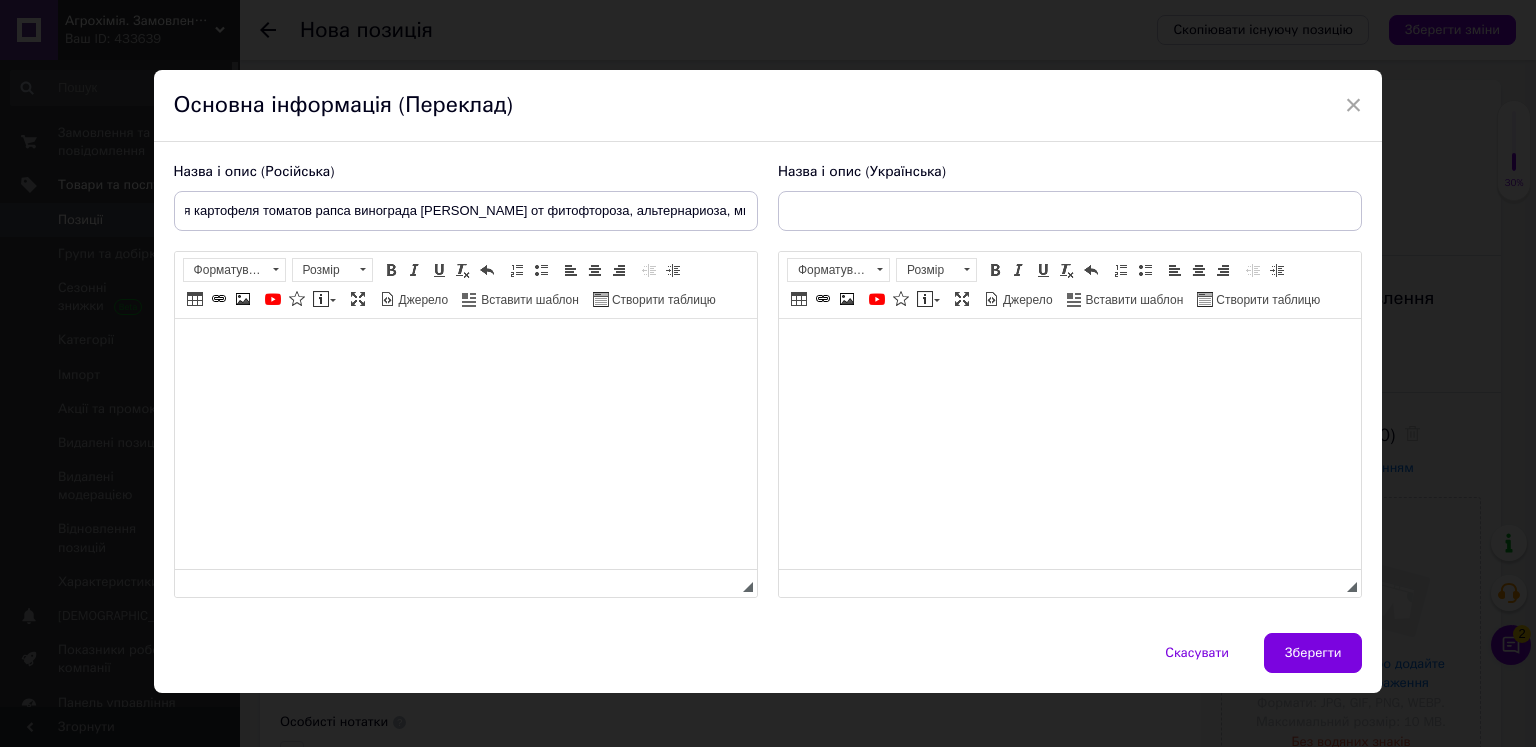 scroll, scrollTop: 0, scrollLeft: 0, axis: both 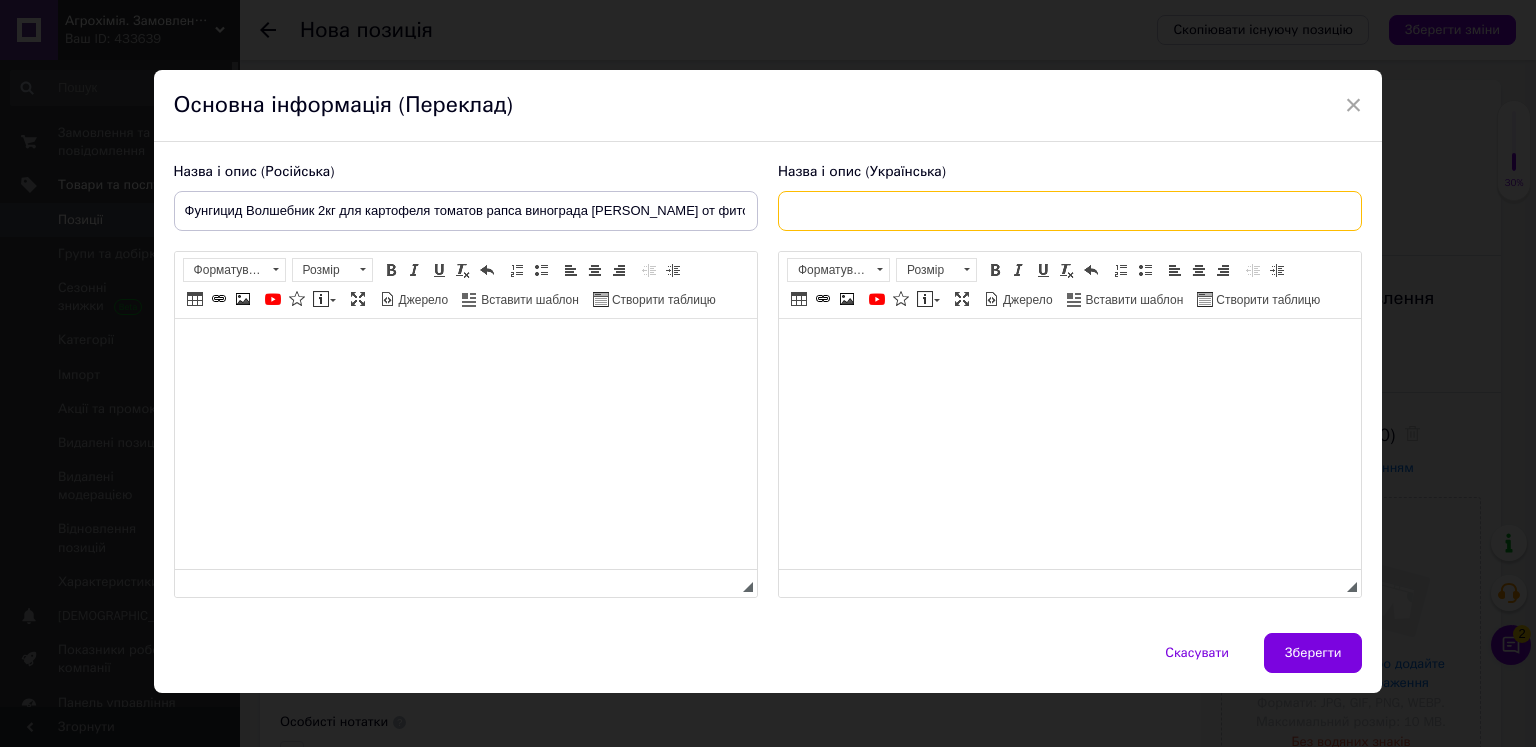 click at bounding box center [1070, 211] 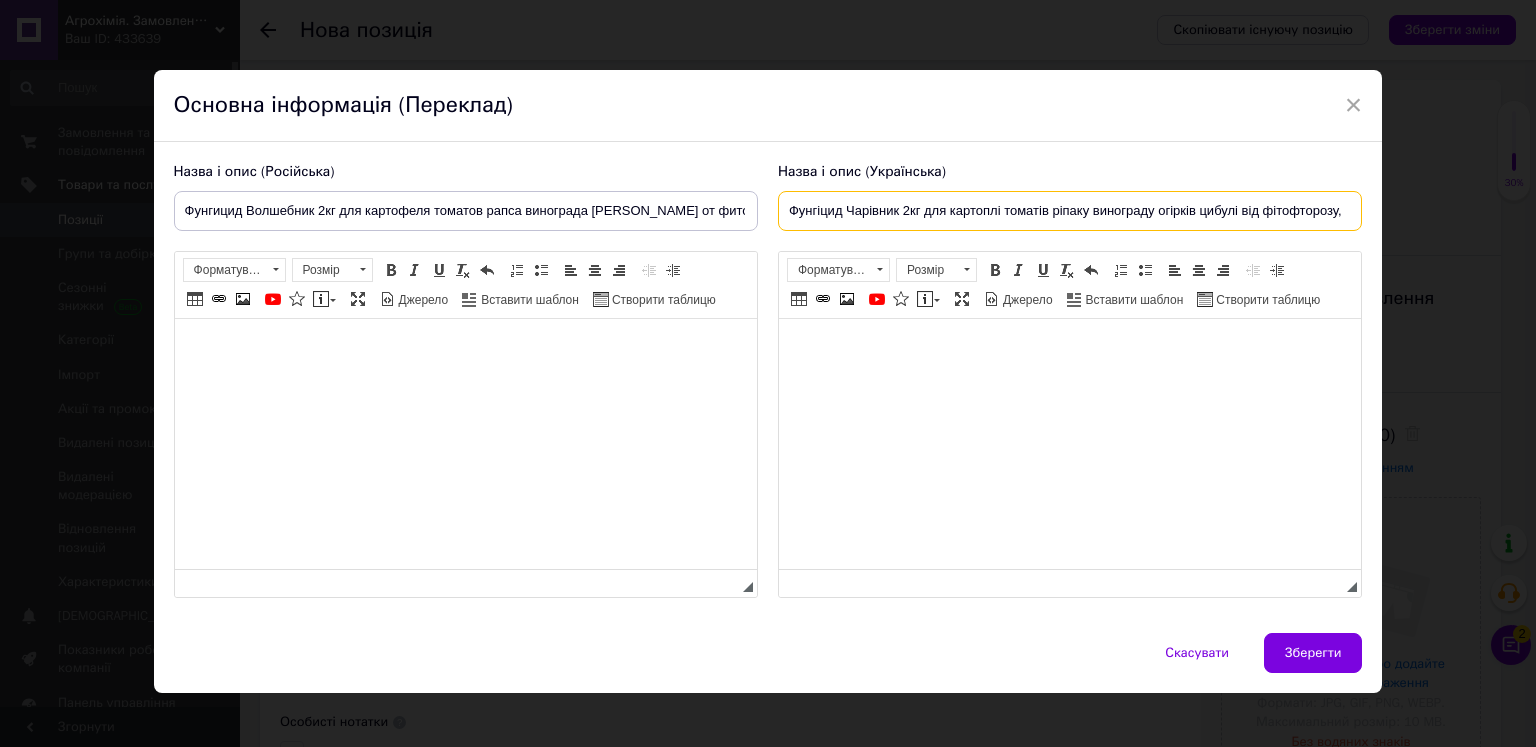 scroll, scrollTop: 0, scrollLeft: 231, axis: horizontal 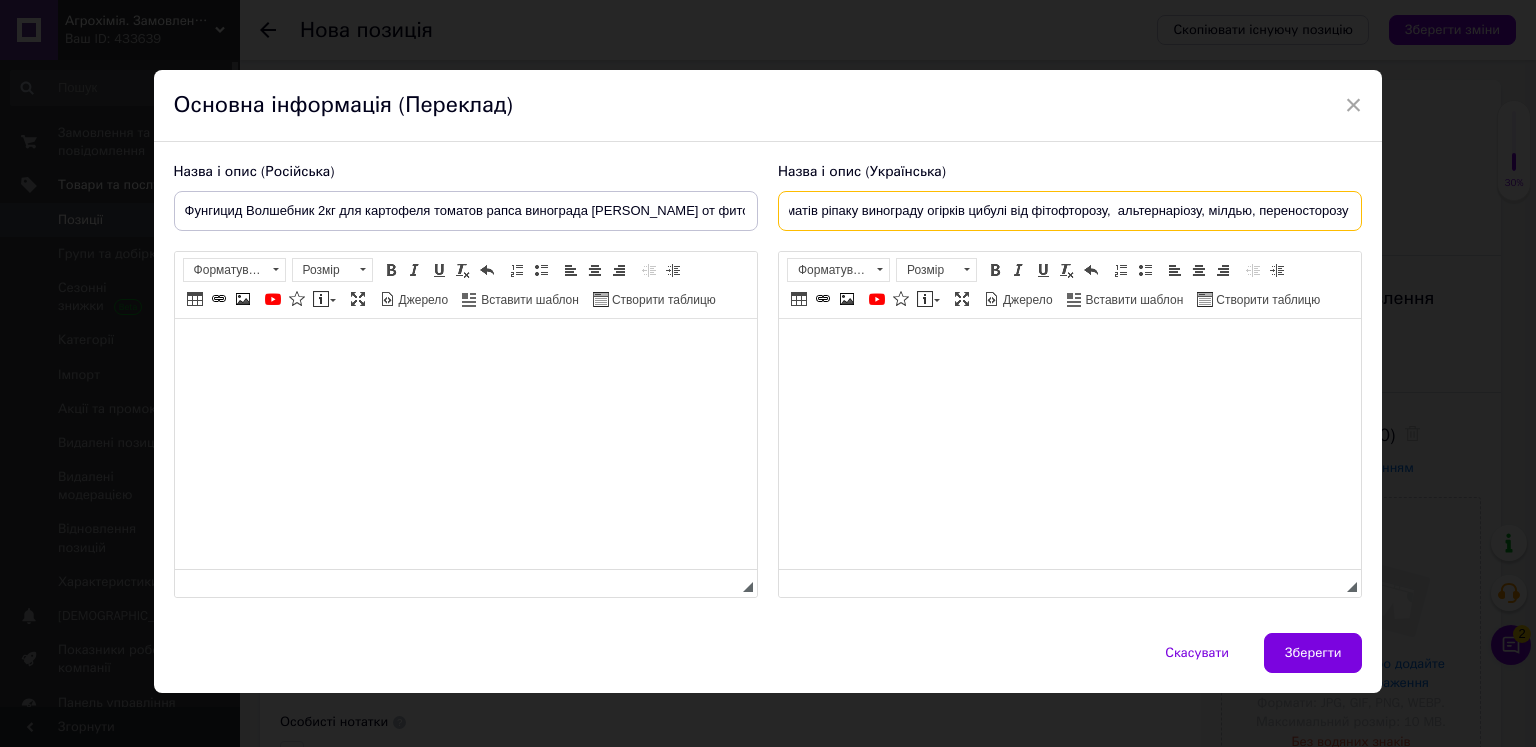 type on "Фунгіцид Чарівник 2кг для картоплі томатів ріпаку винограду огірків цибулі від фітофторозу,  альтернаріозу, мілдью, переносторозу" 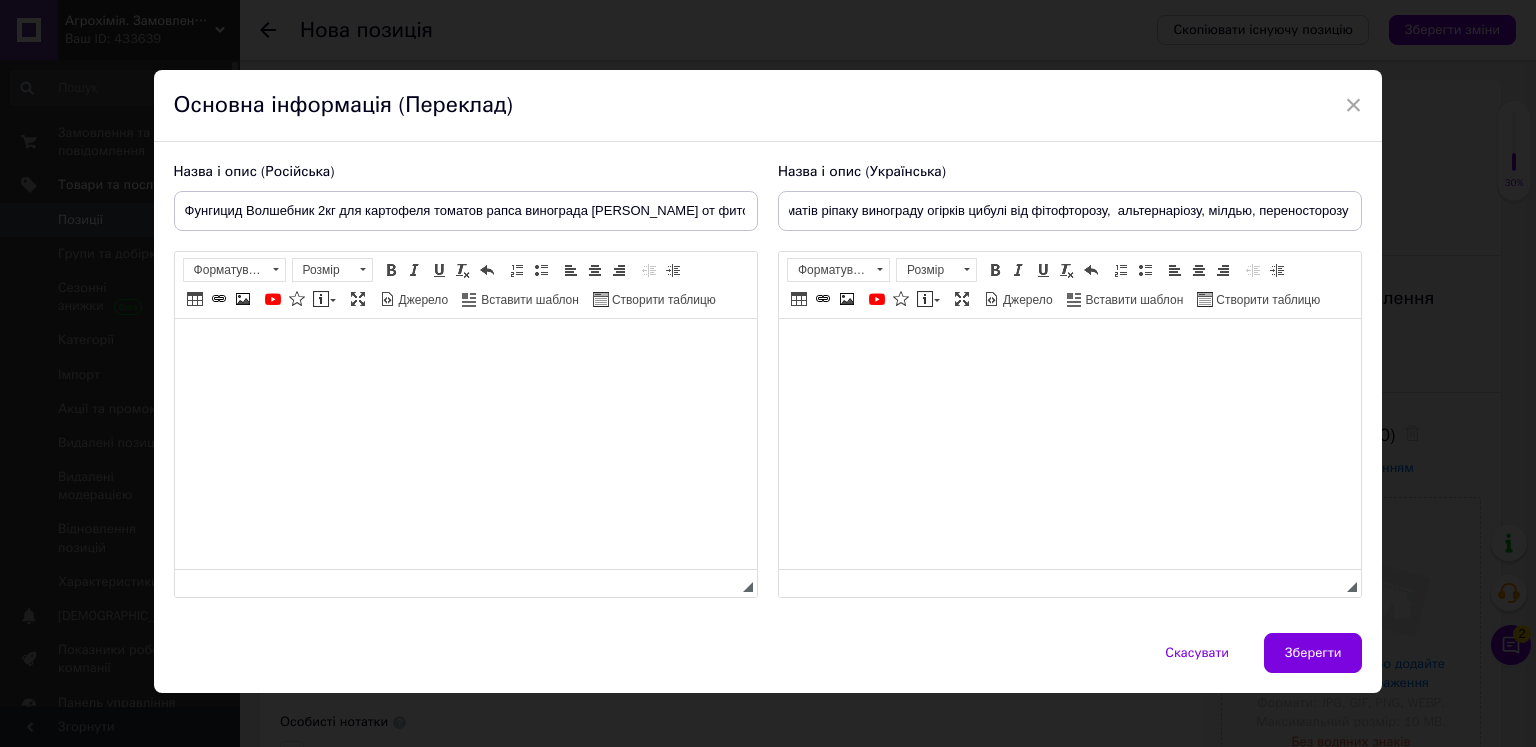 scroll, scrollTop: 0, scrollLeft: 0, axis: both 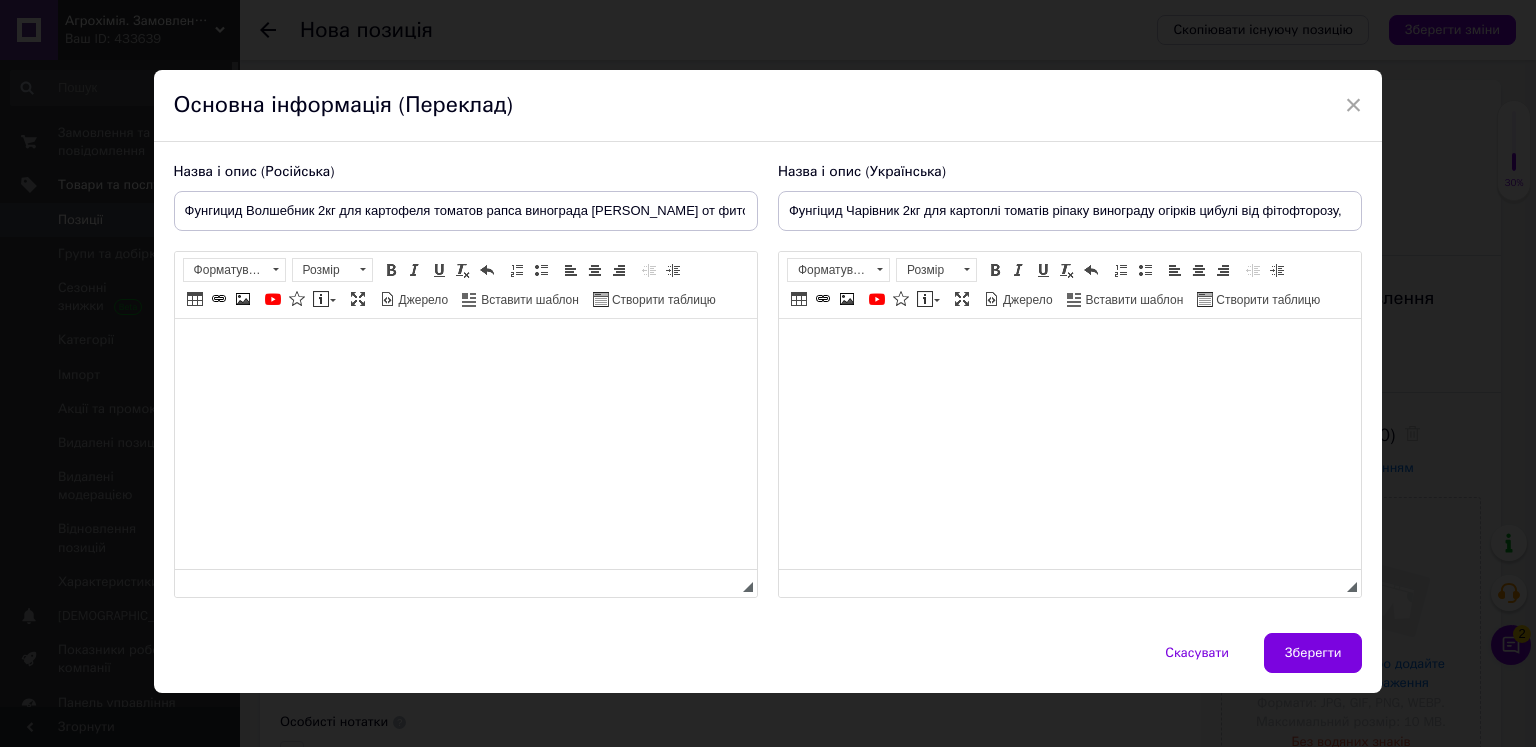 click at bounding box center [465, 349] 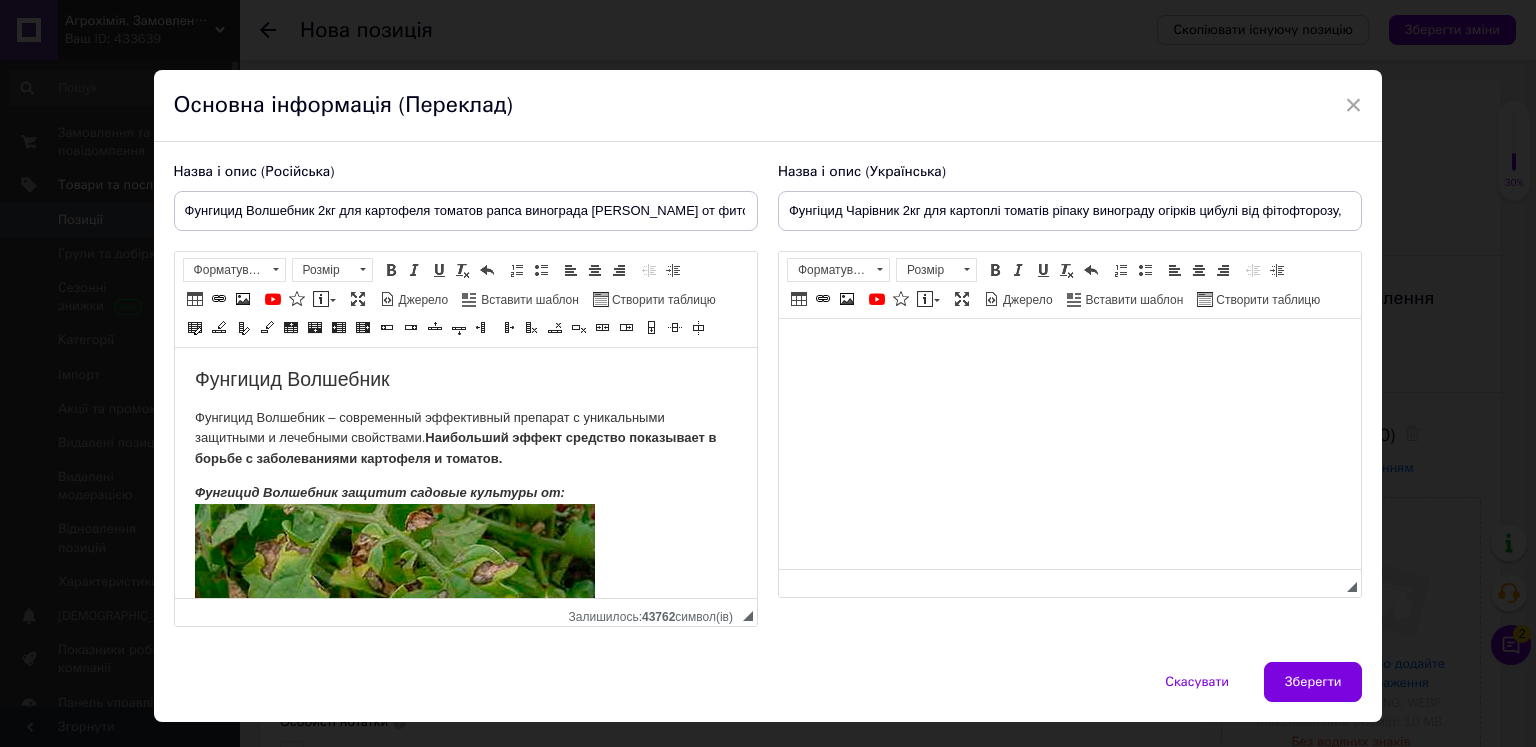 scroll, scrollTop: 3272, scrollLeft: 0, axis: vertical 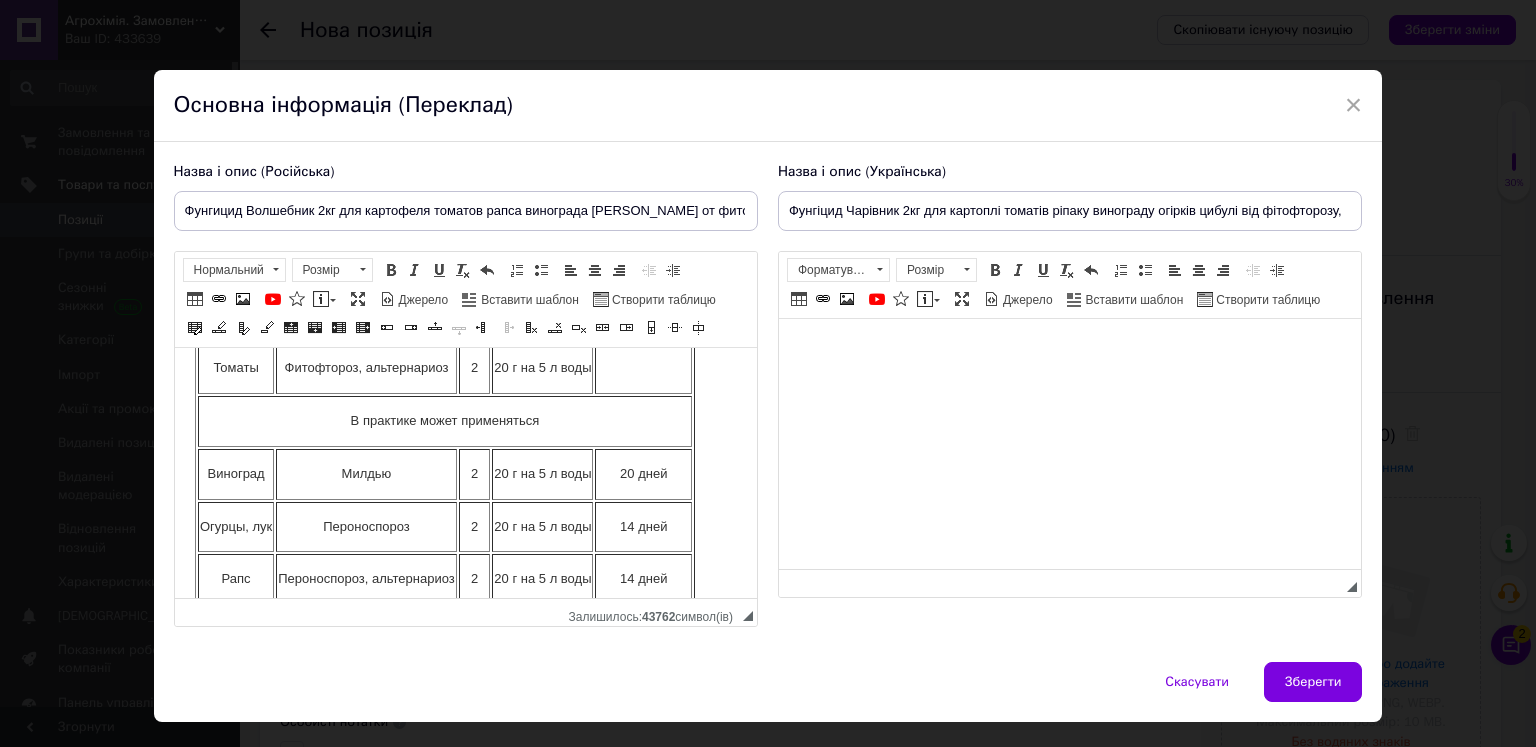 click at bounding box center [1069, 349] 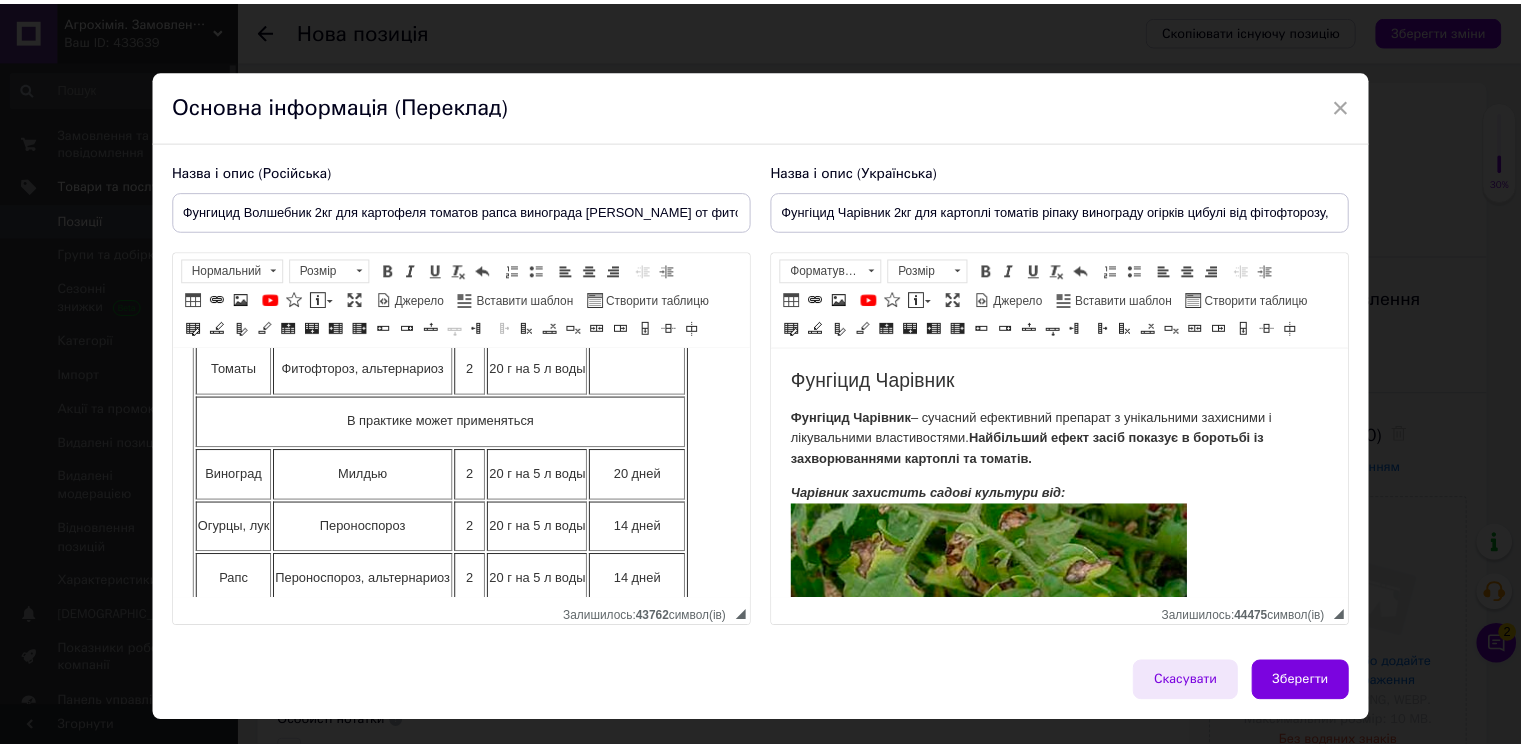scroll, scrollTop: 3008, scrollLeft: 0, axis: vertical 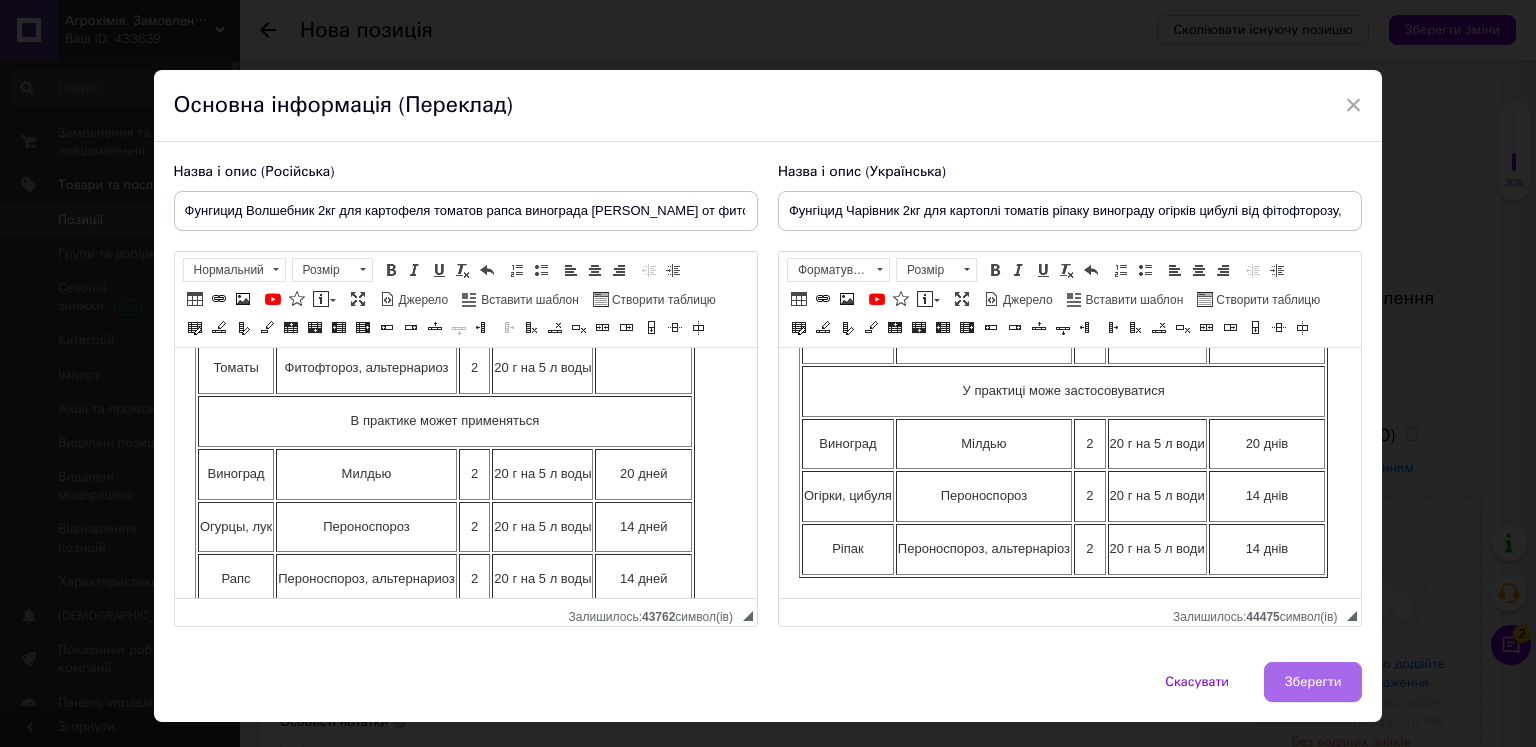 click on "Зберегти" at bounding box center (1313, 682) 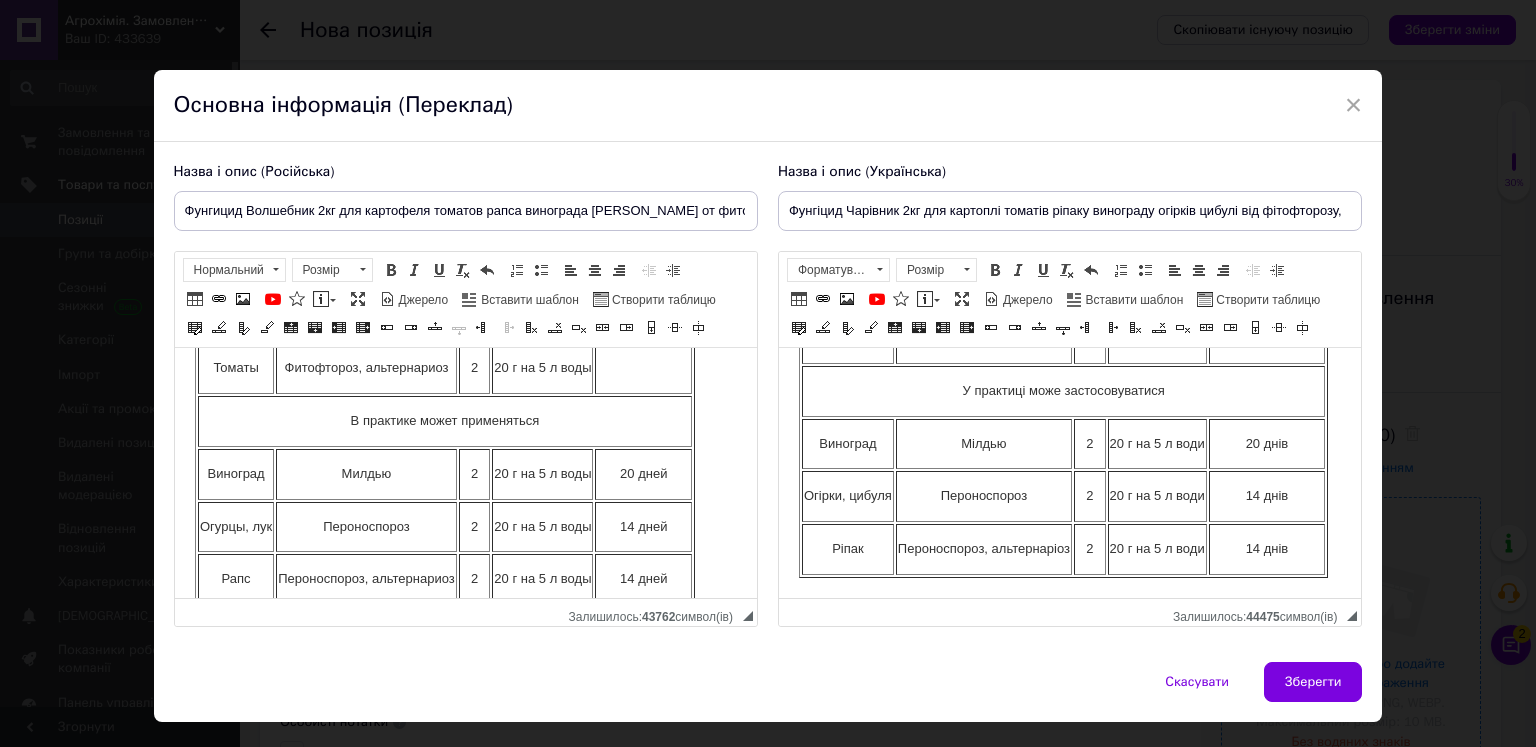 type on "Фунгицид Волшебник 2кг для картофеля томатов рапса винограда [PERSON_NAME] от фитофтороза, альтернариоза, милдь" 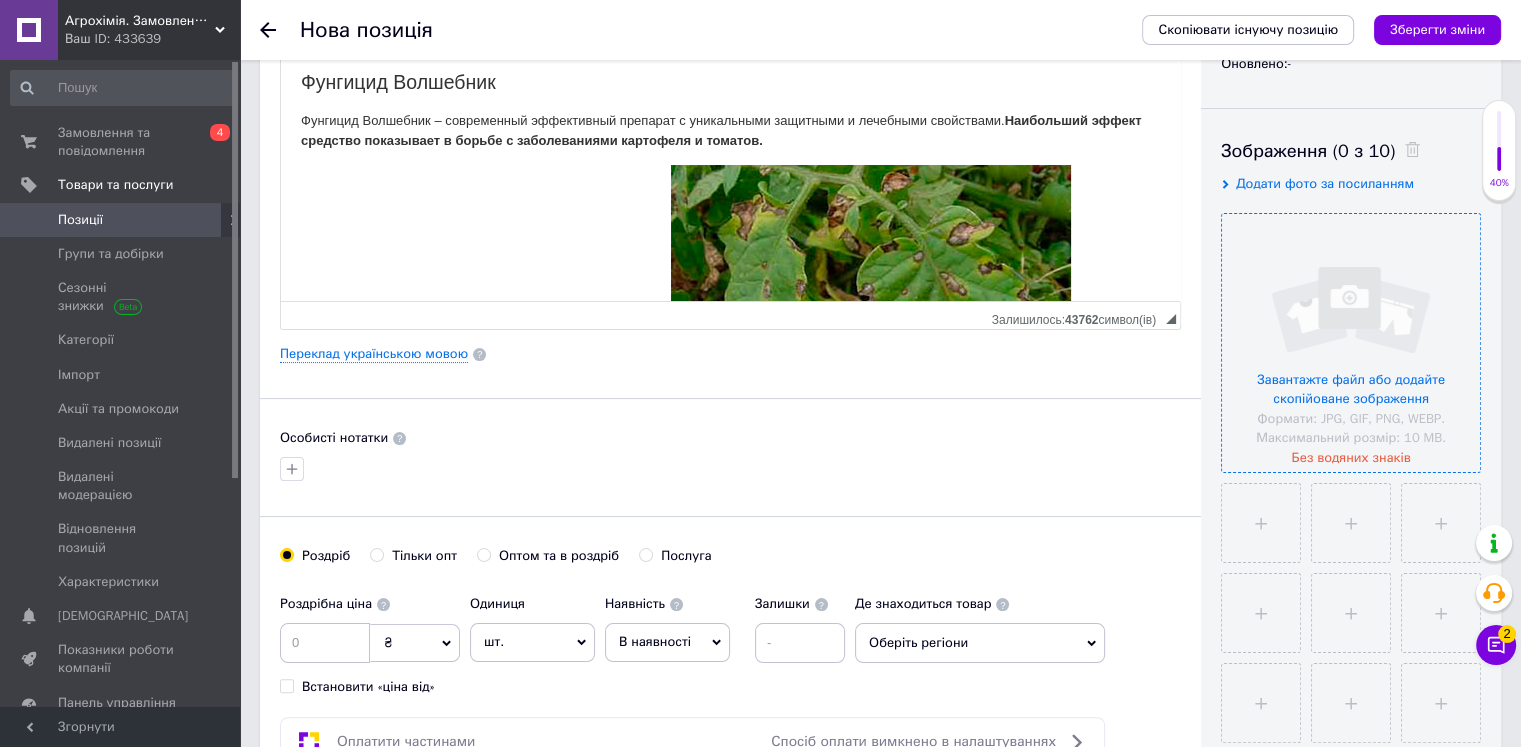 scroll, scrollTop: 300, scrollLeft: 0, axis: vertical 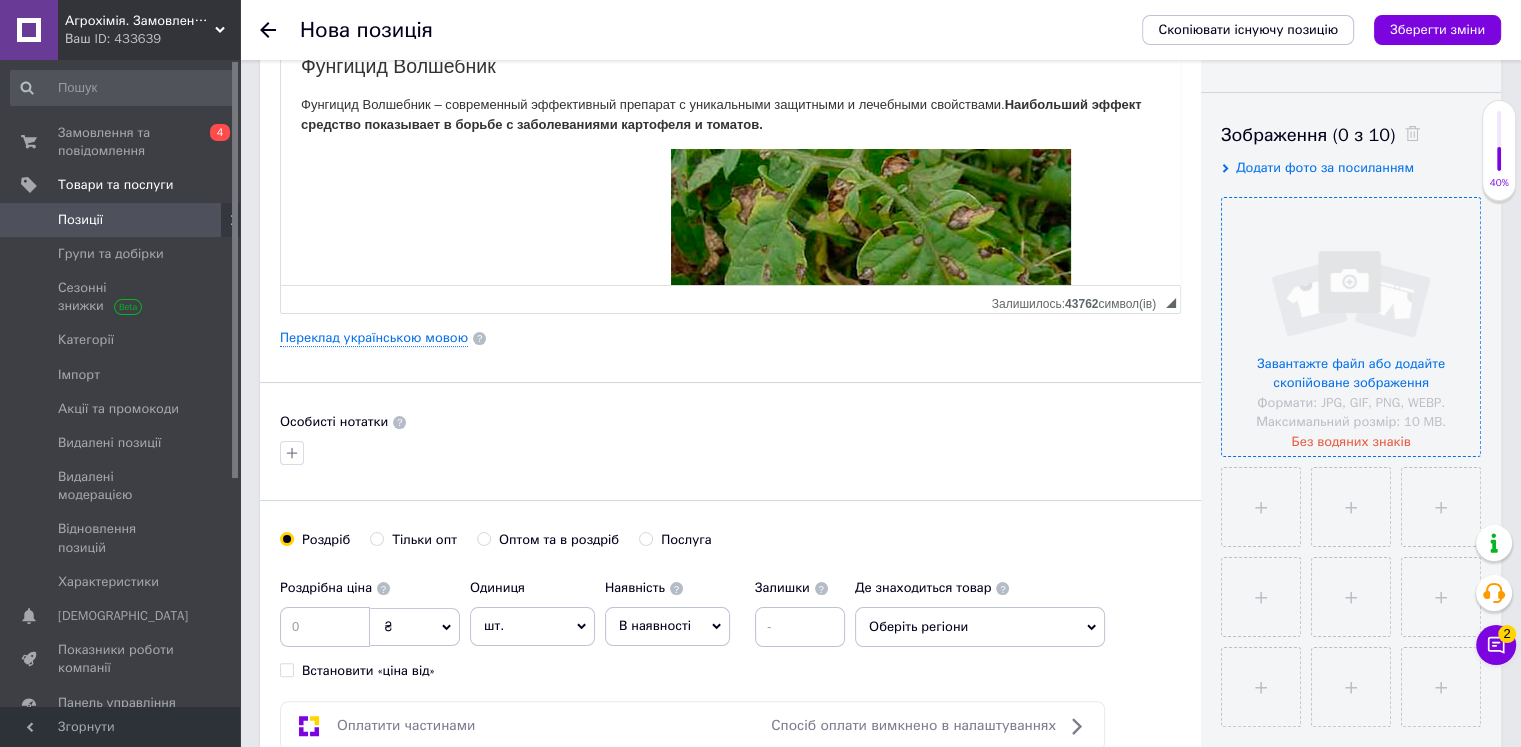 click at bounding box center (1351, 327) 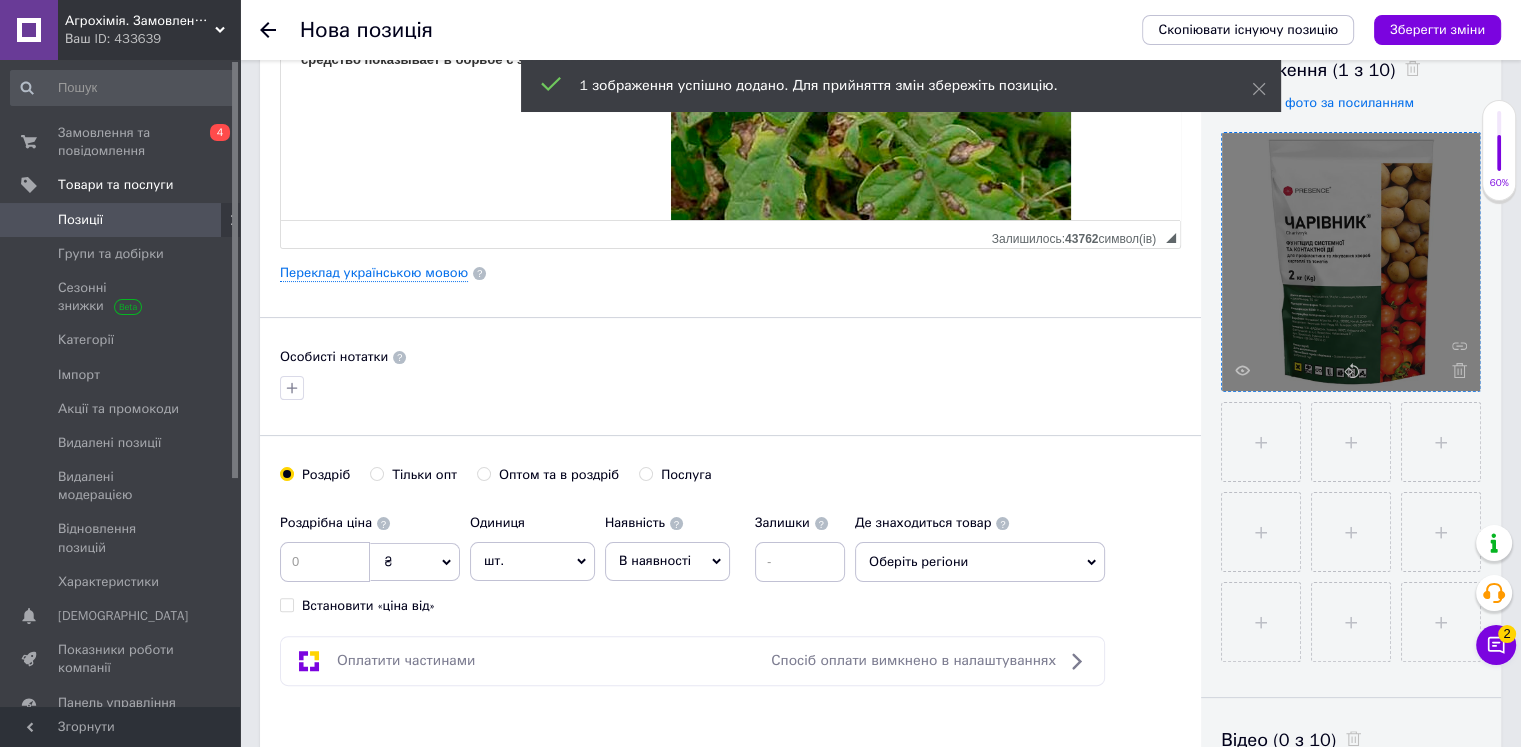 scroll, scrollTop: 400, scrollLeft: 0, axis: vertical 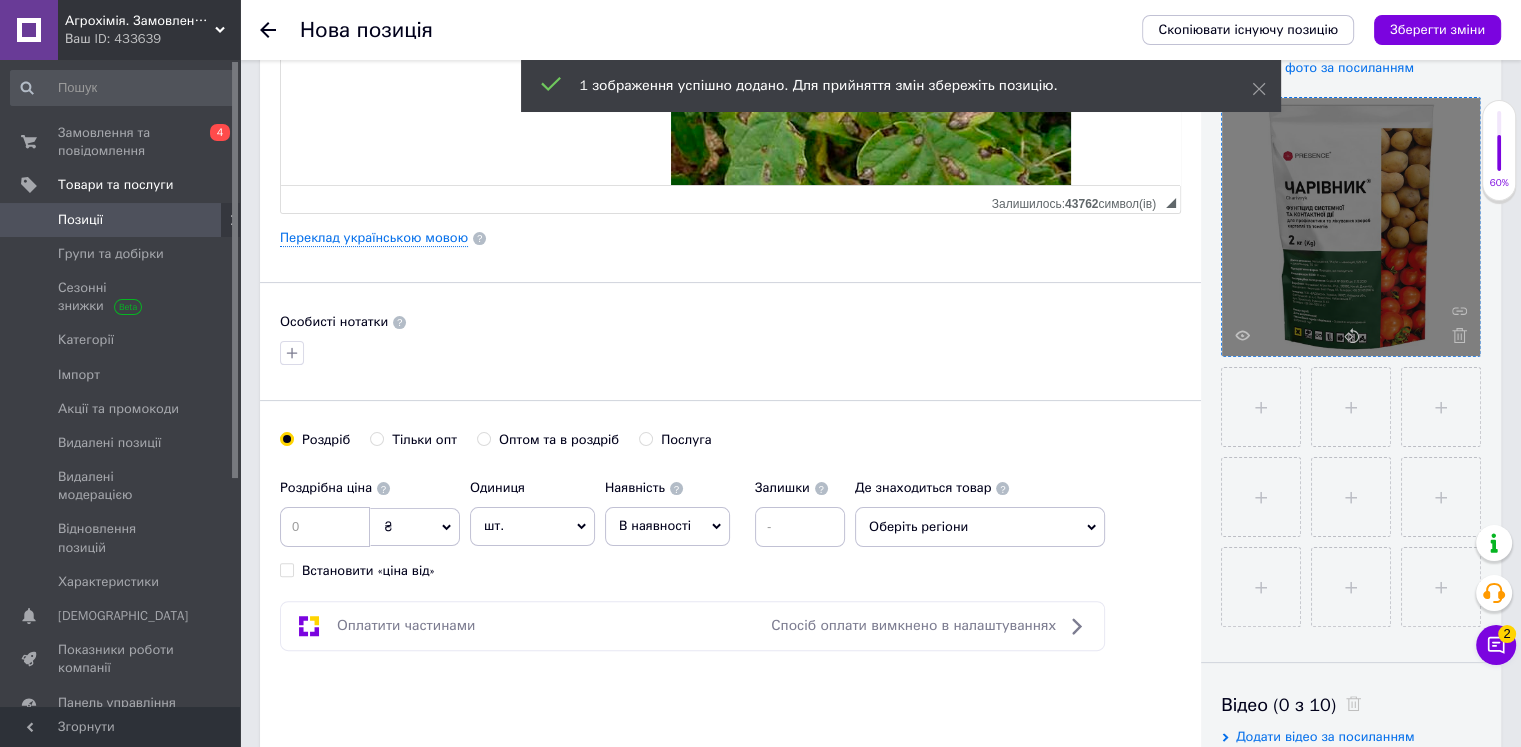 click on "Оптом та в роздріб" at bounding box center [483, 438] 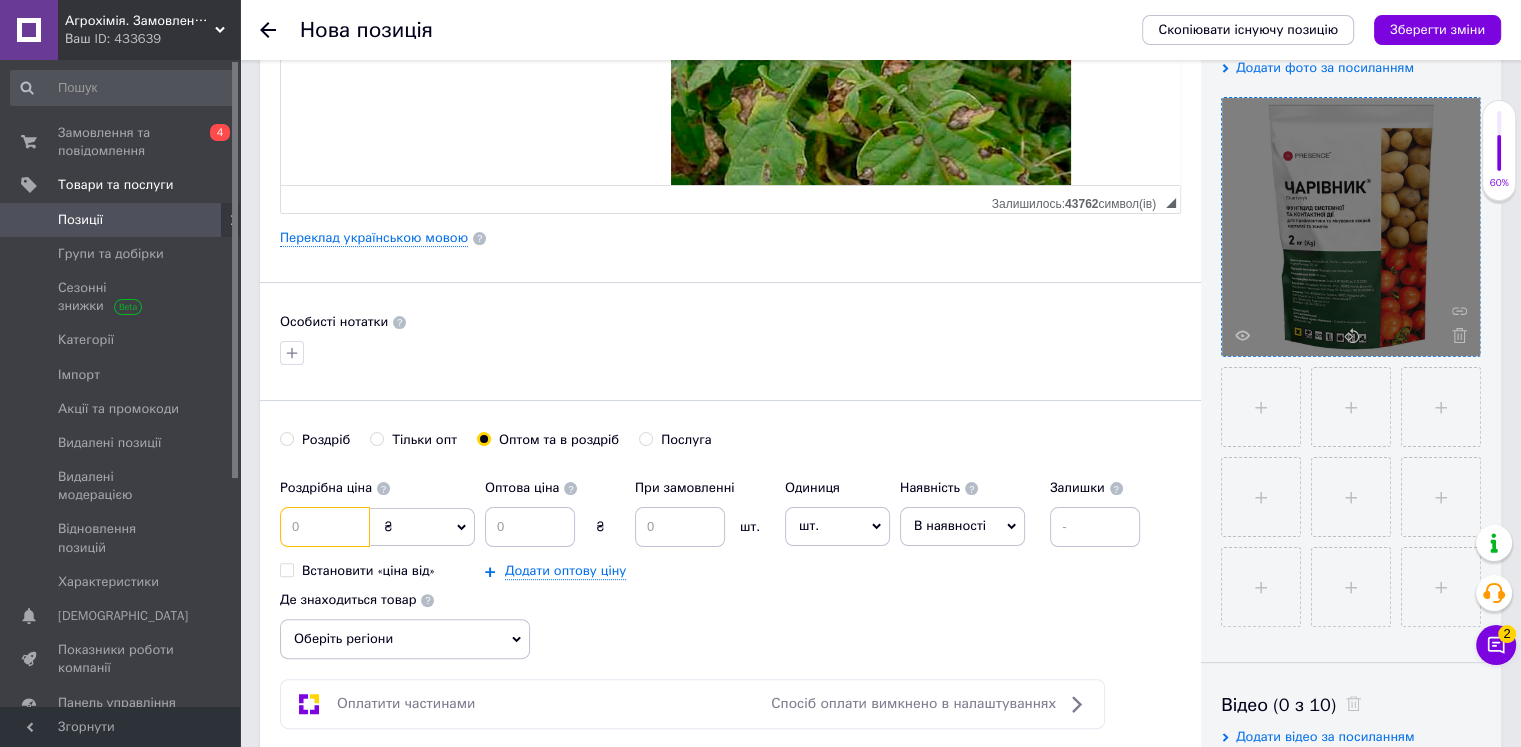 click at bounding box center (325, 527) 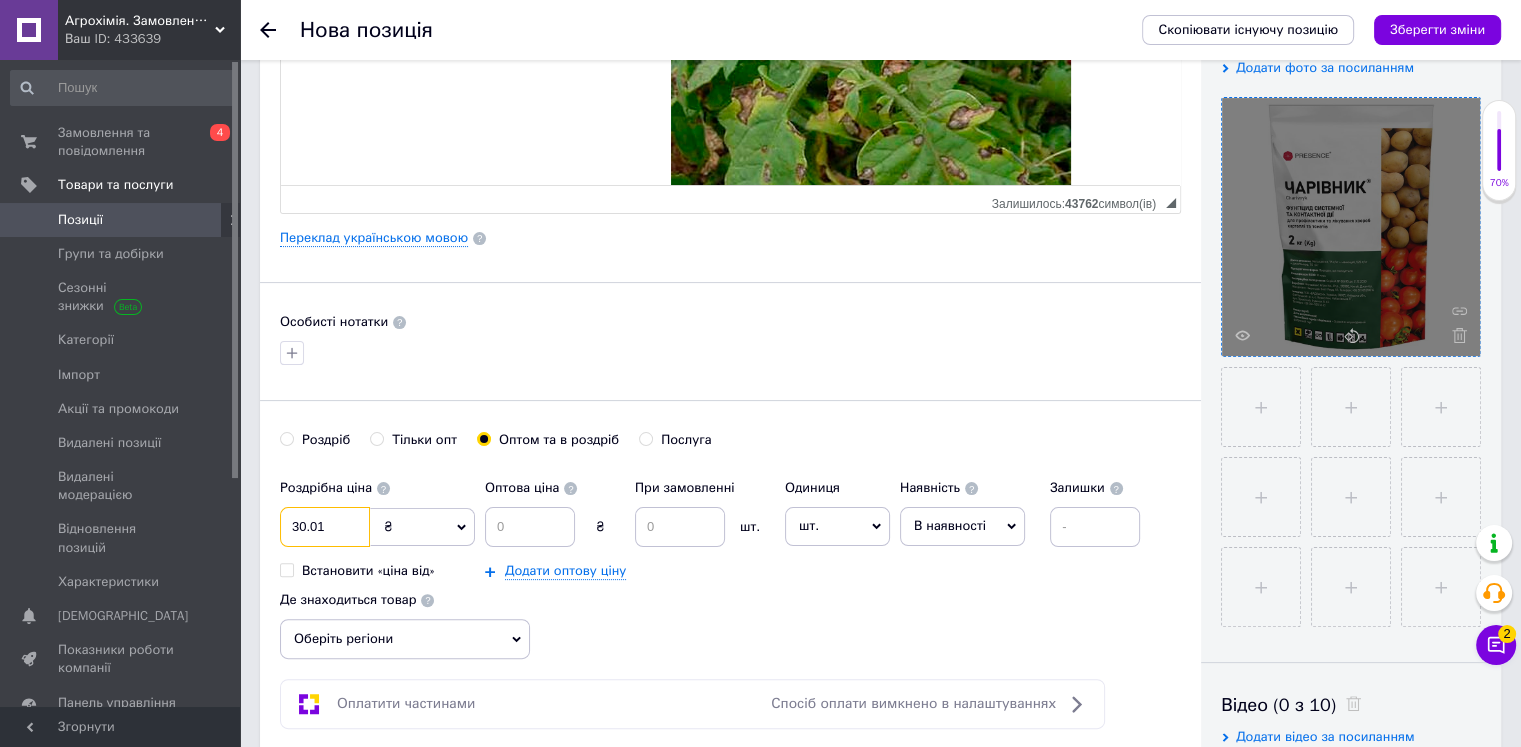 type on "30.01" 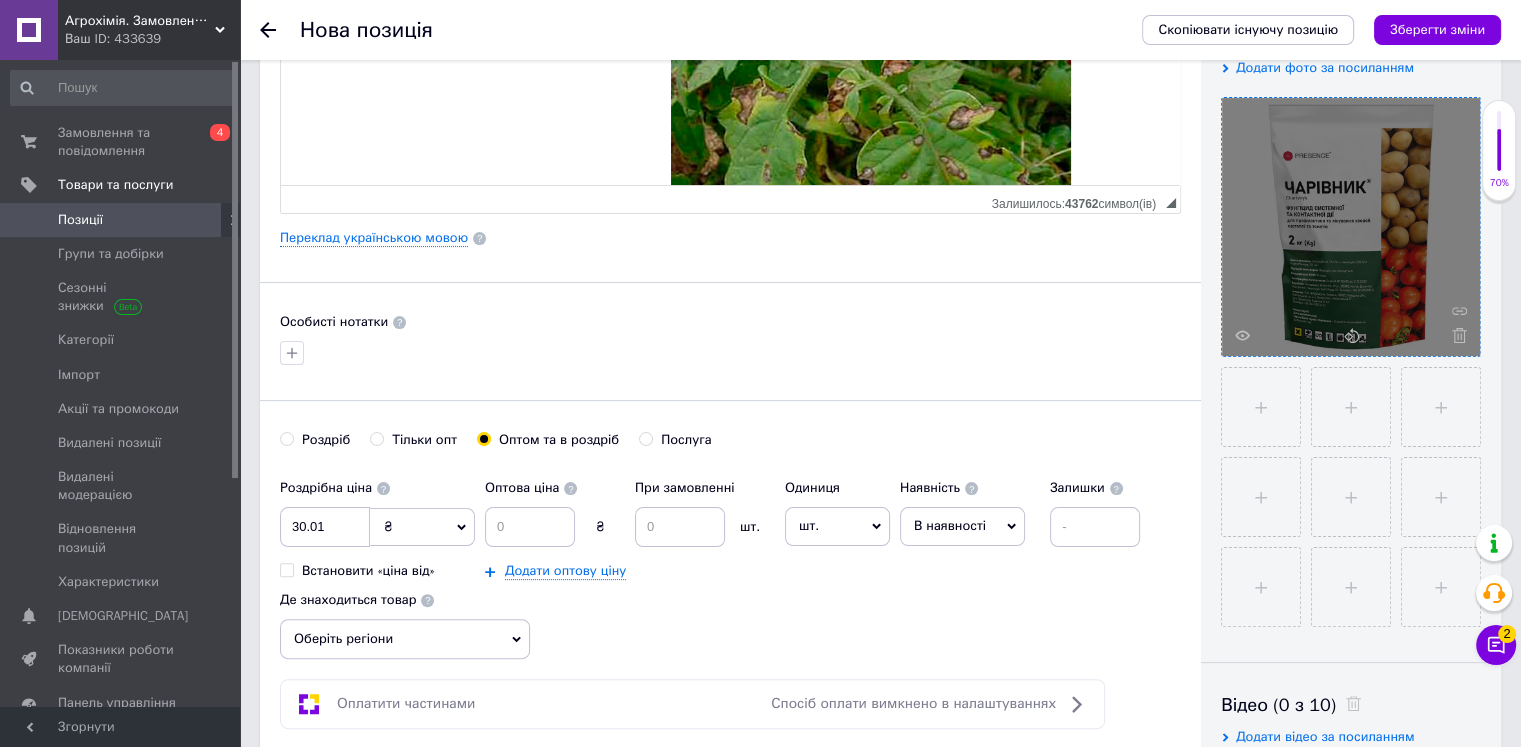 click on "₴" at bounding box center (422, 527) 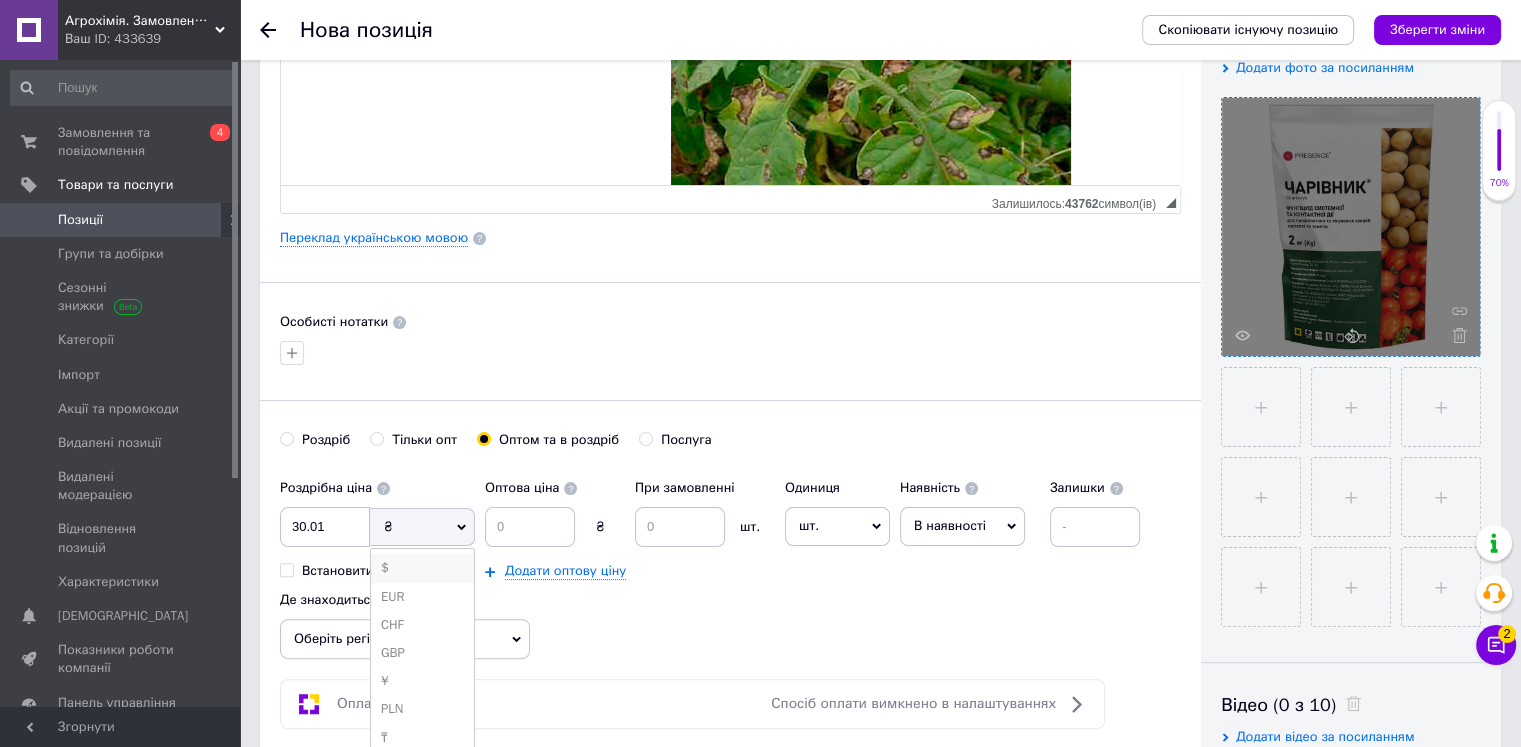 click on "$" at bounding box center (422, 568) 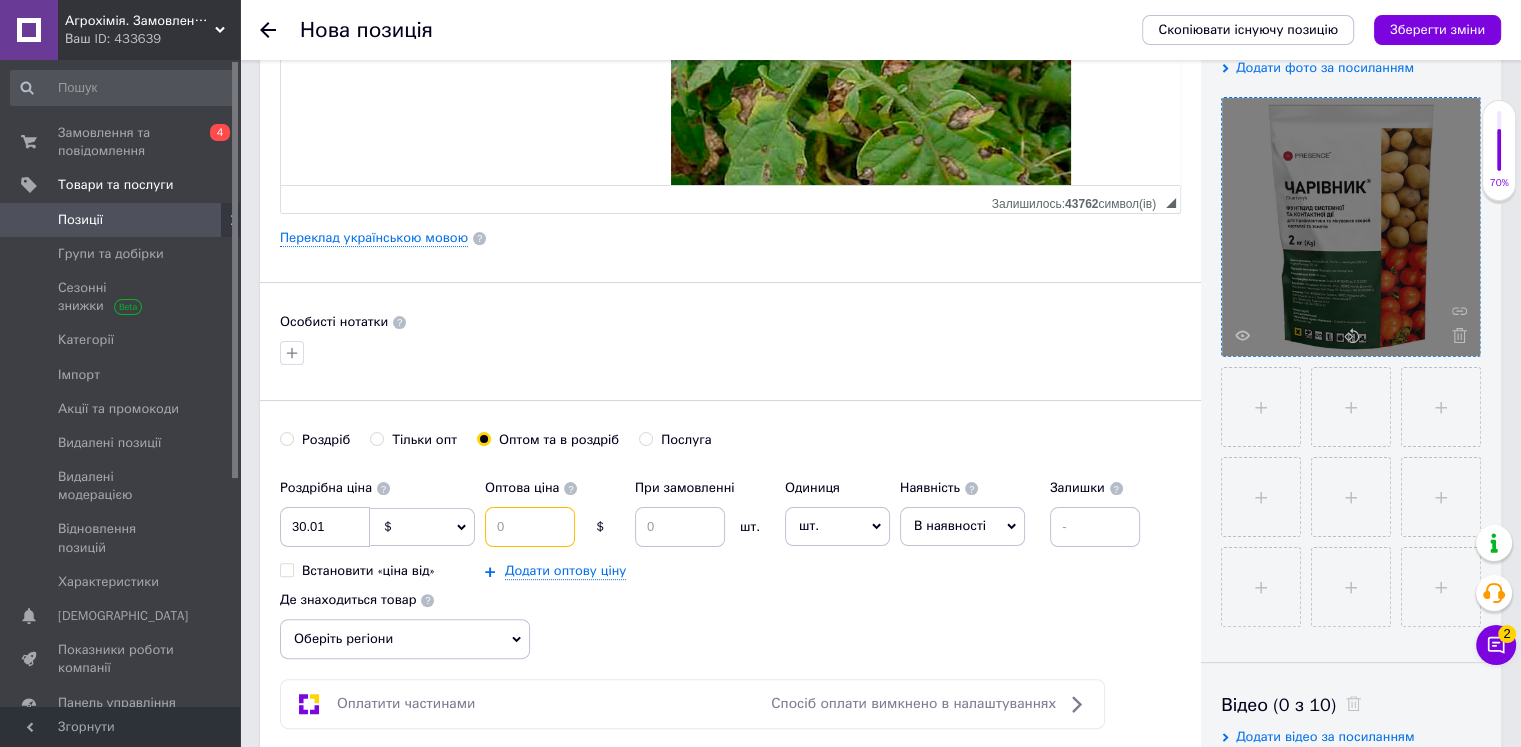 click at bounding box center [530, 527] 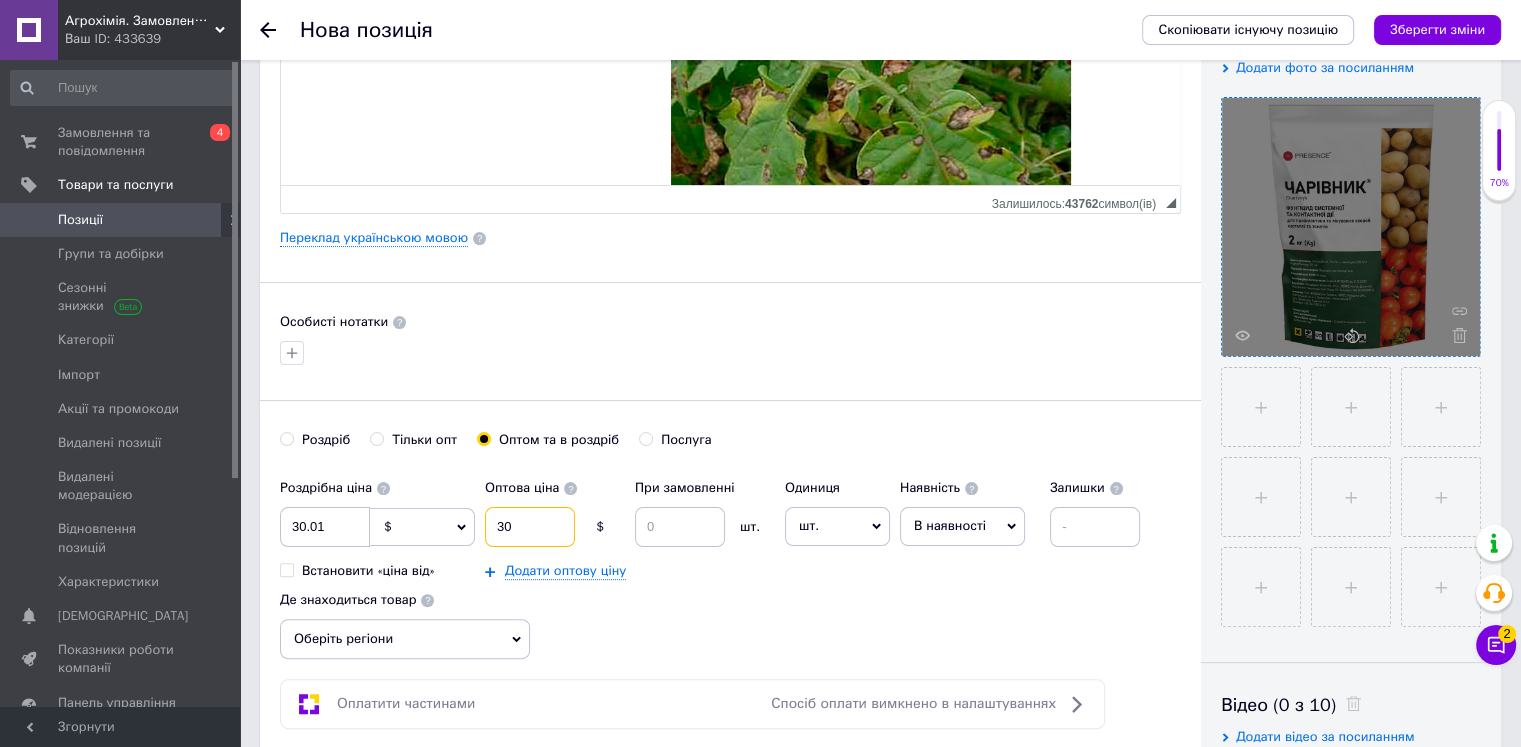 type on "30" 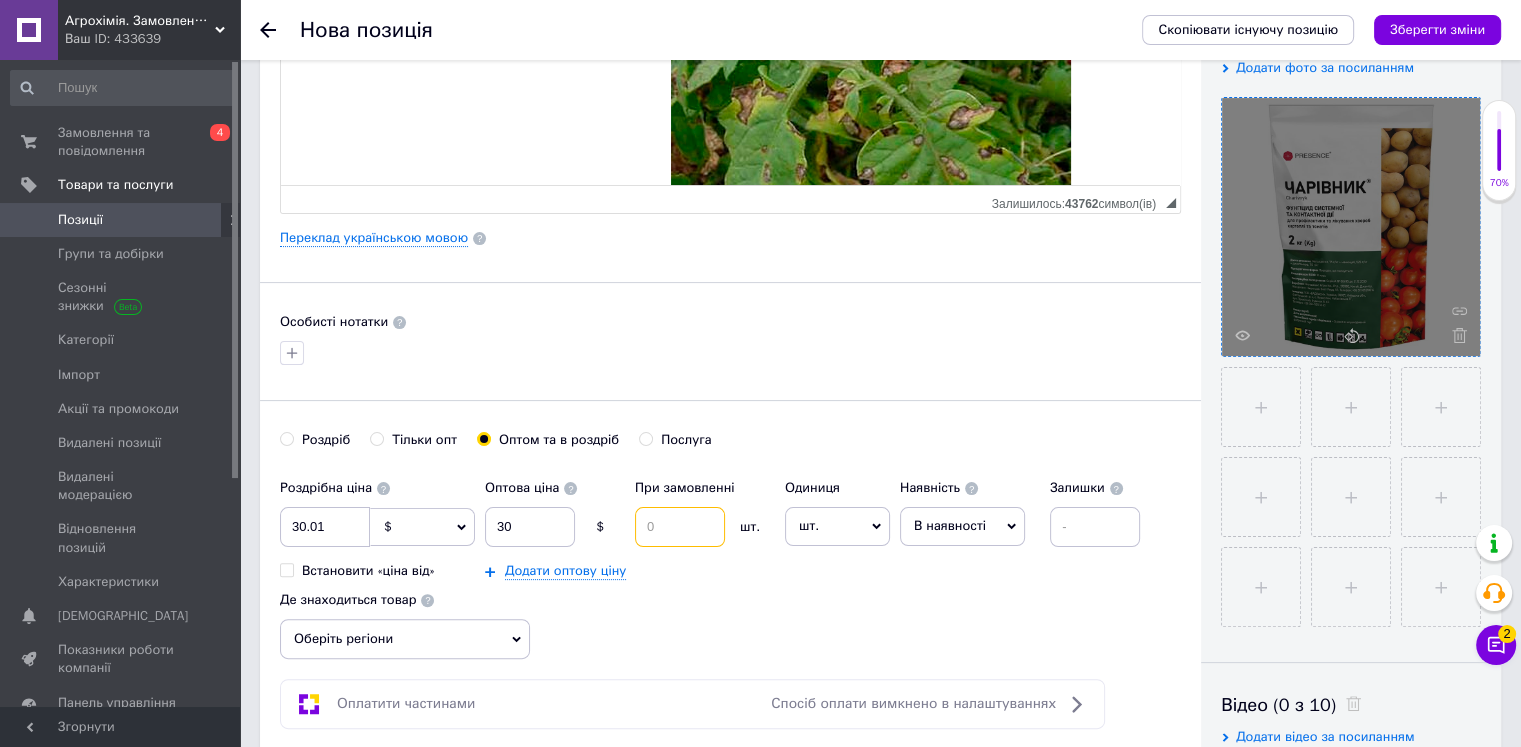 click at bounding box center [680, 527] 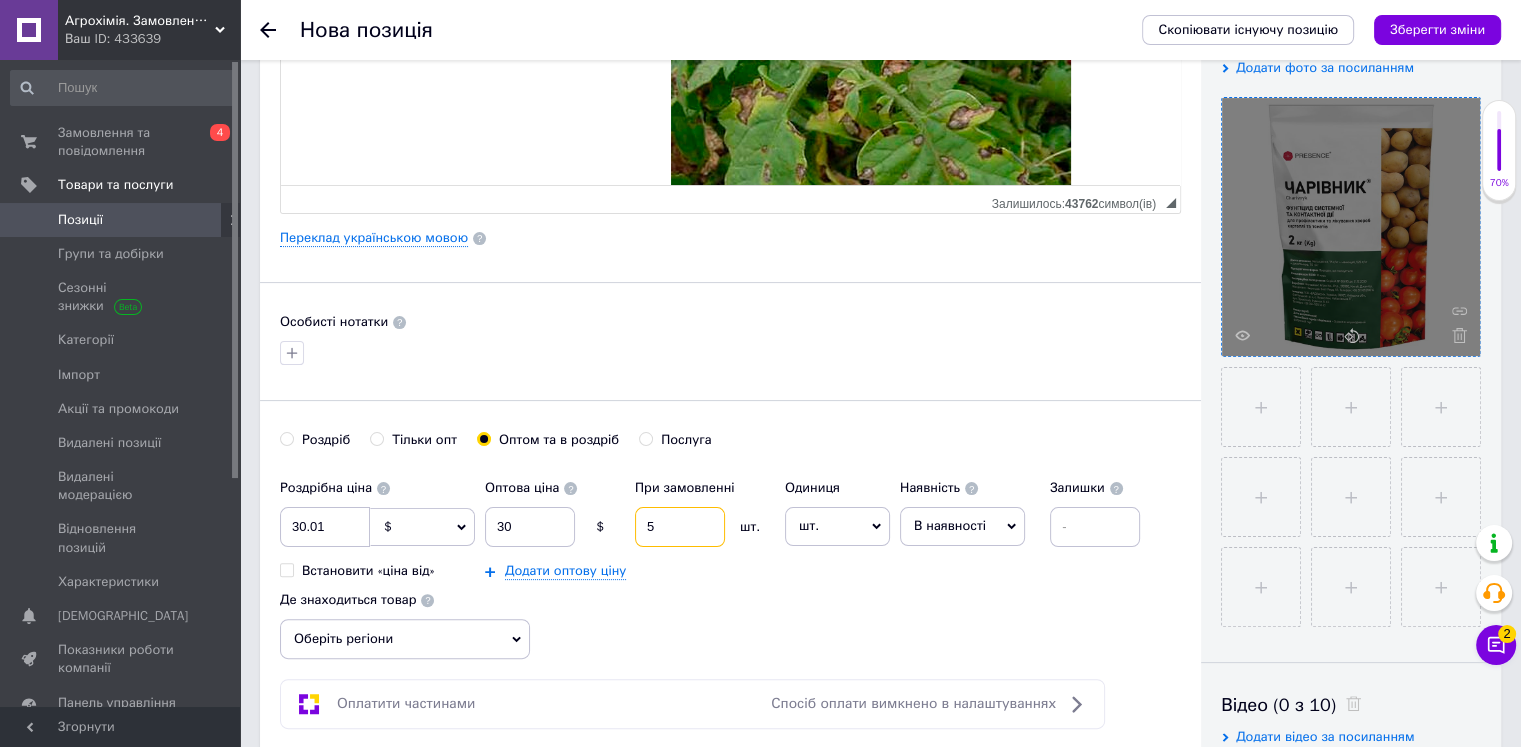 type on "5" 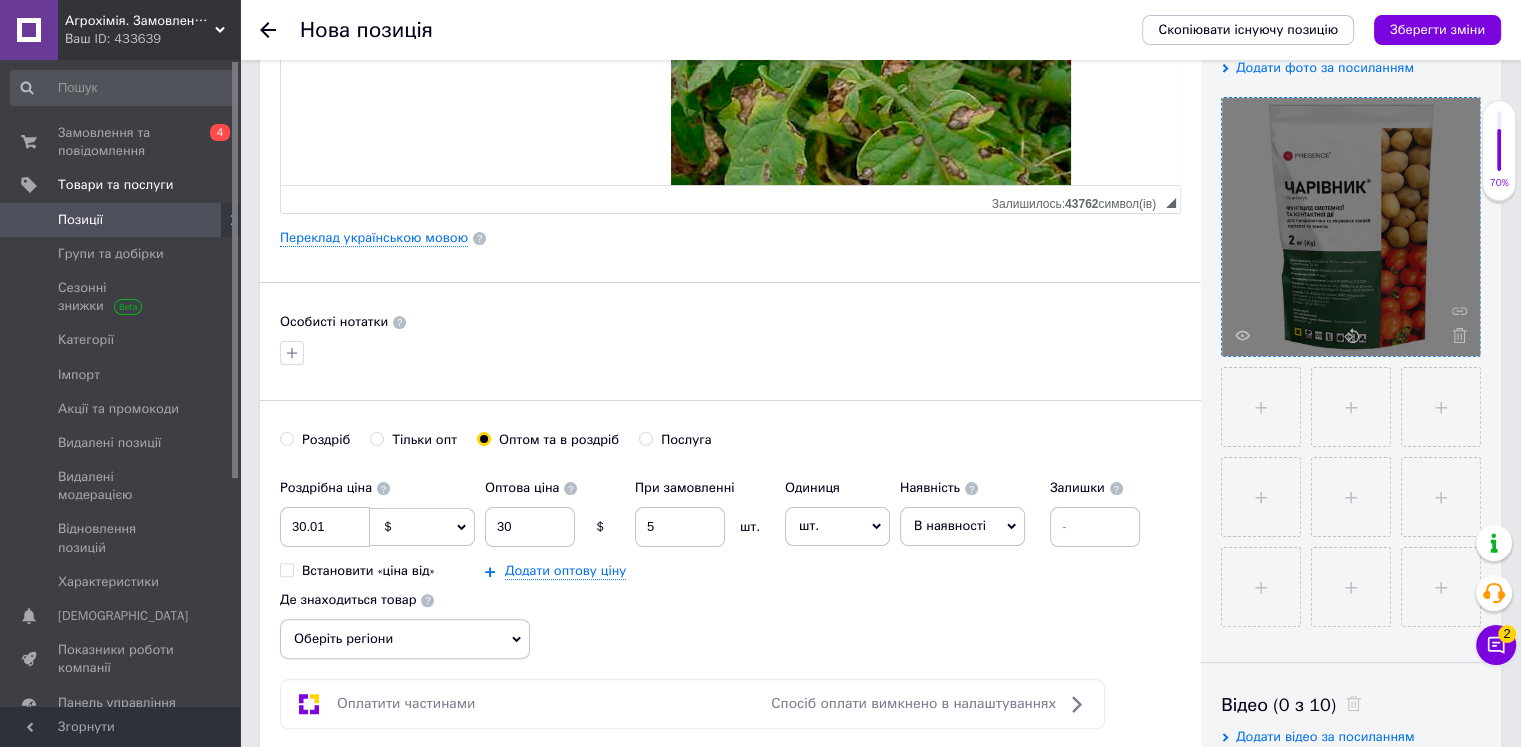 click on "шт." at bounding box center (837, 526) 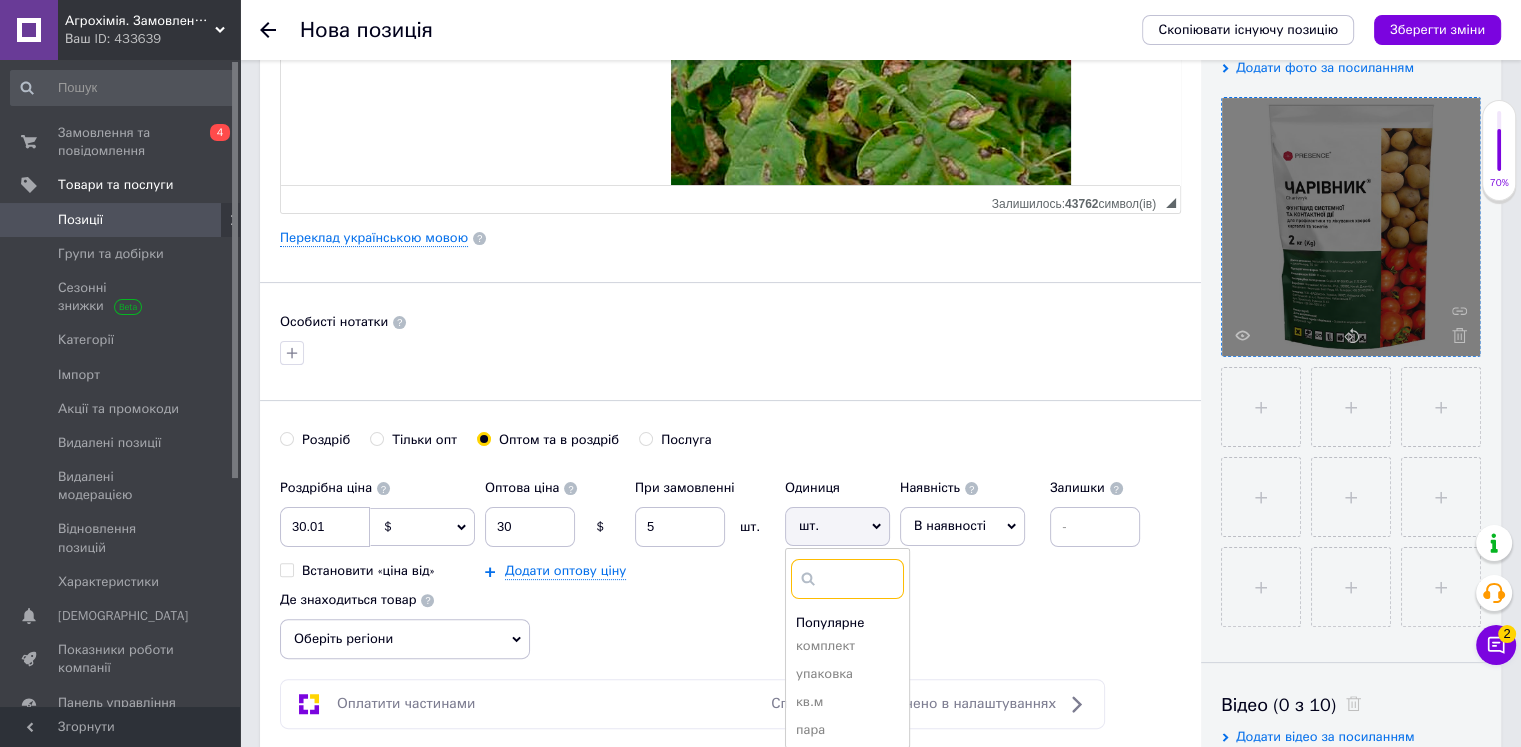 click at bounding box center [847, 579] 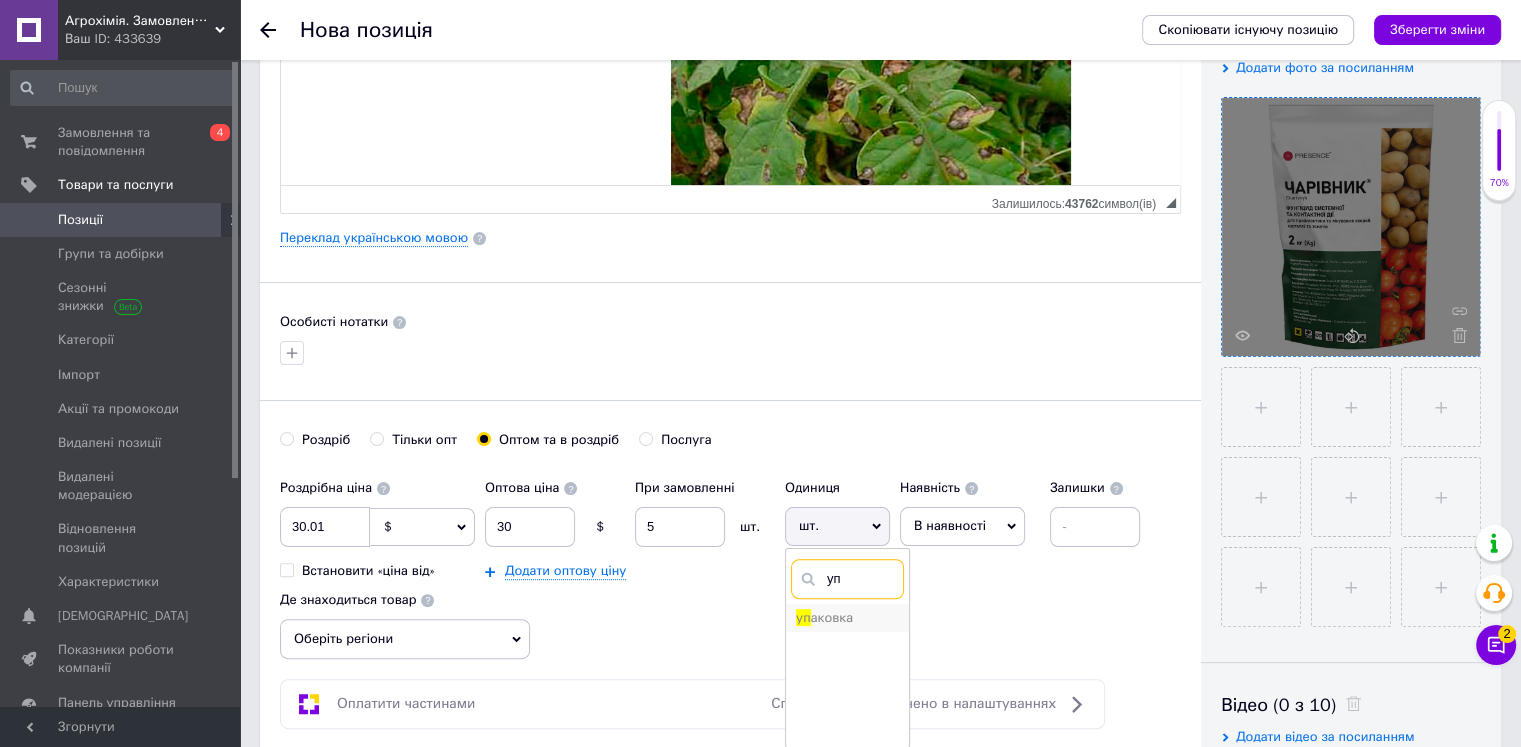 type on "уп" 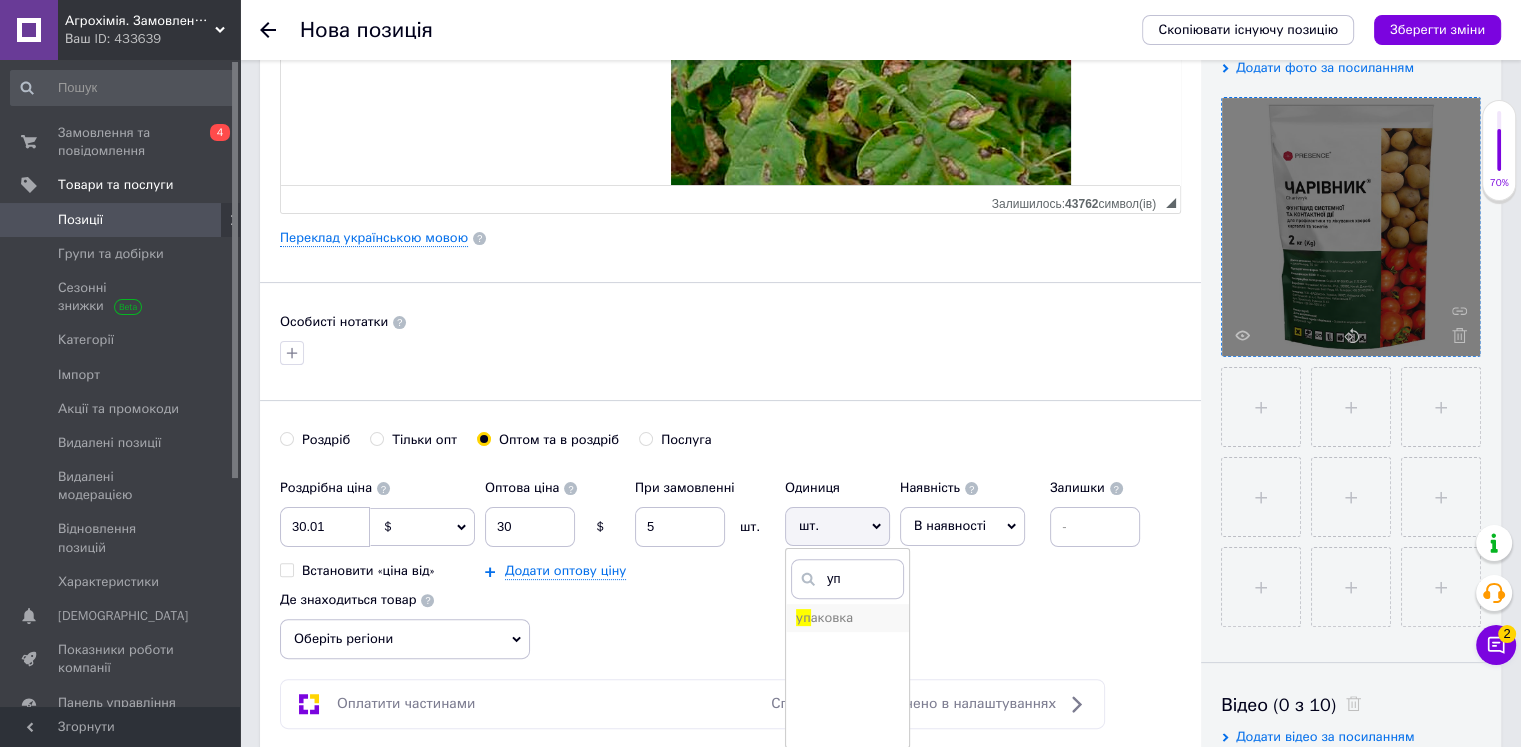 click on "аковка" at bounding box center [832, 617] 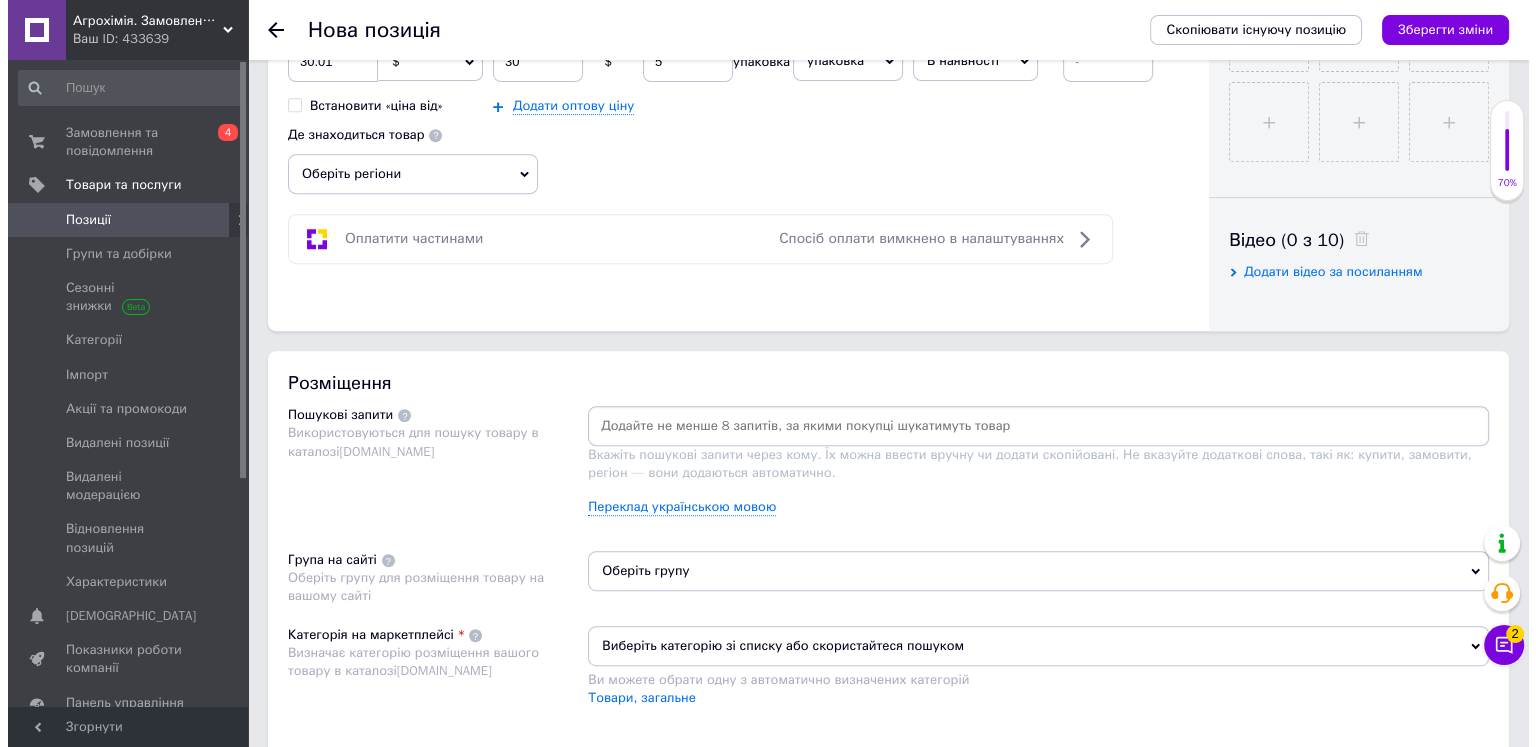 scroll, scrollTop: 900, scrollLeft: 0, axis: vertical 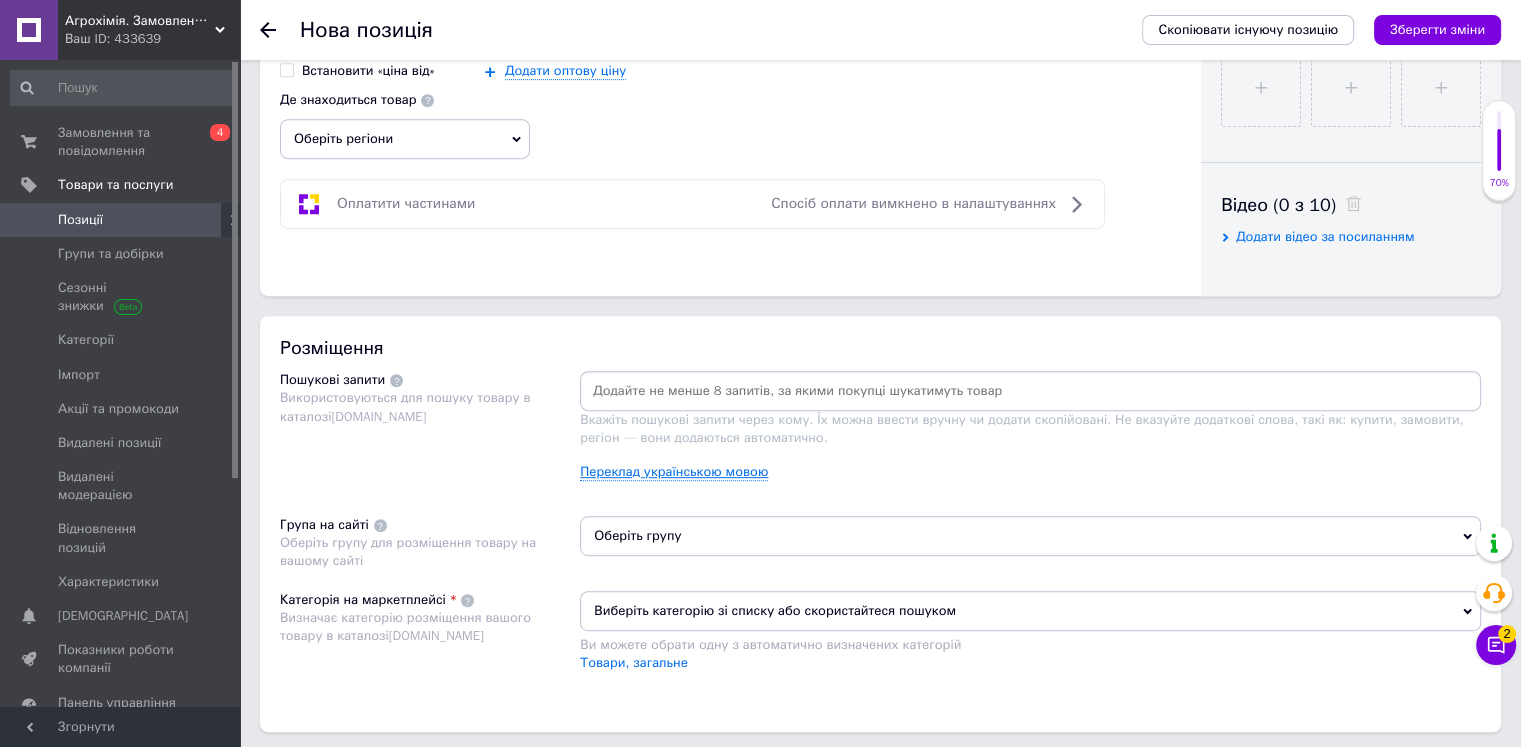 click on "Переклад українською мовою" at bounding box center (674, 472) 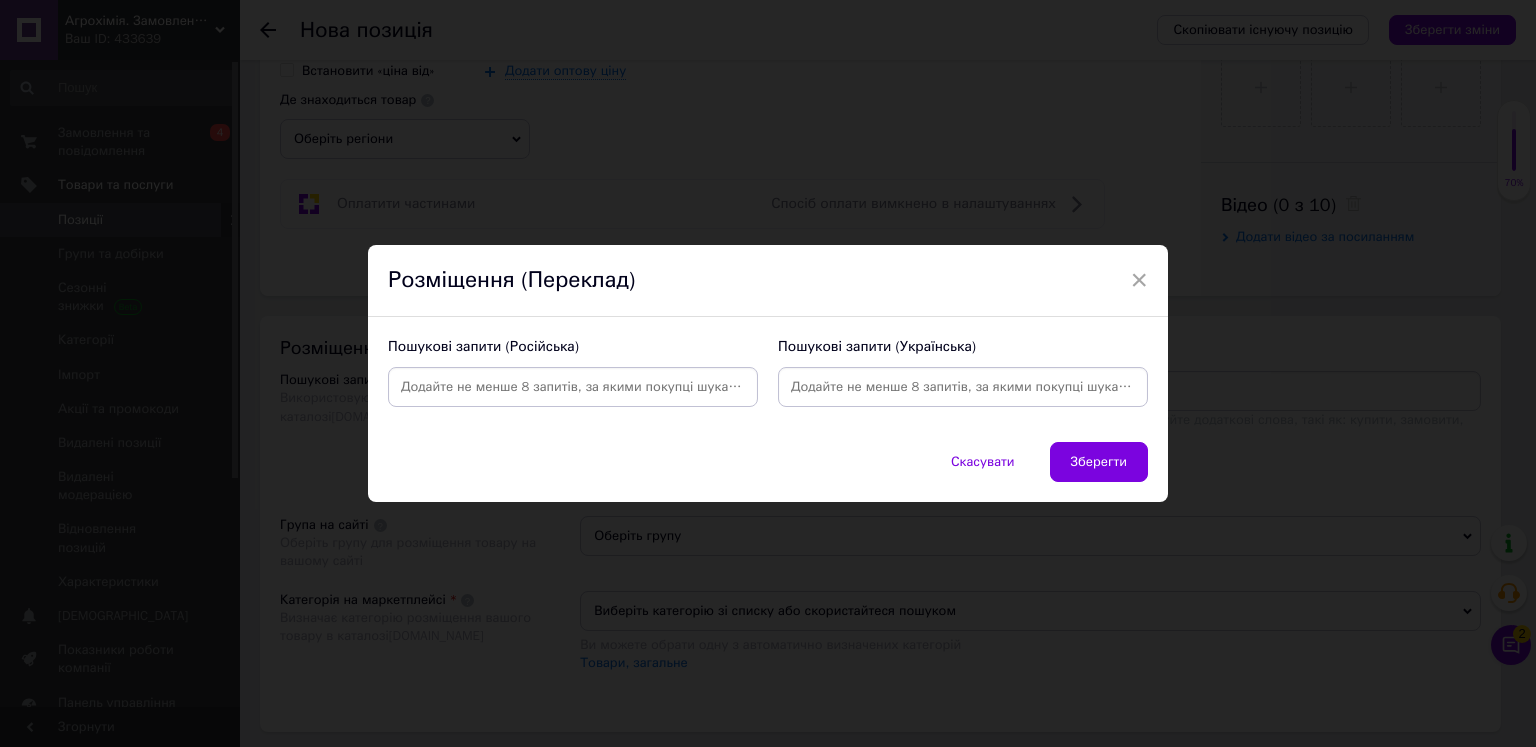 click at bounding box center (573, 387) 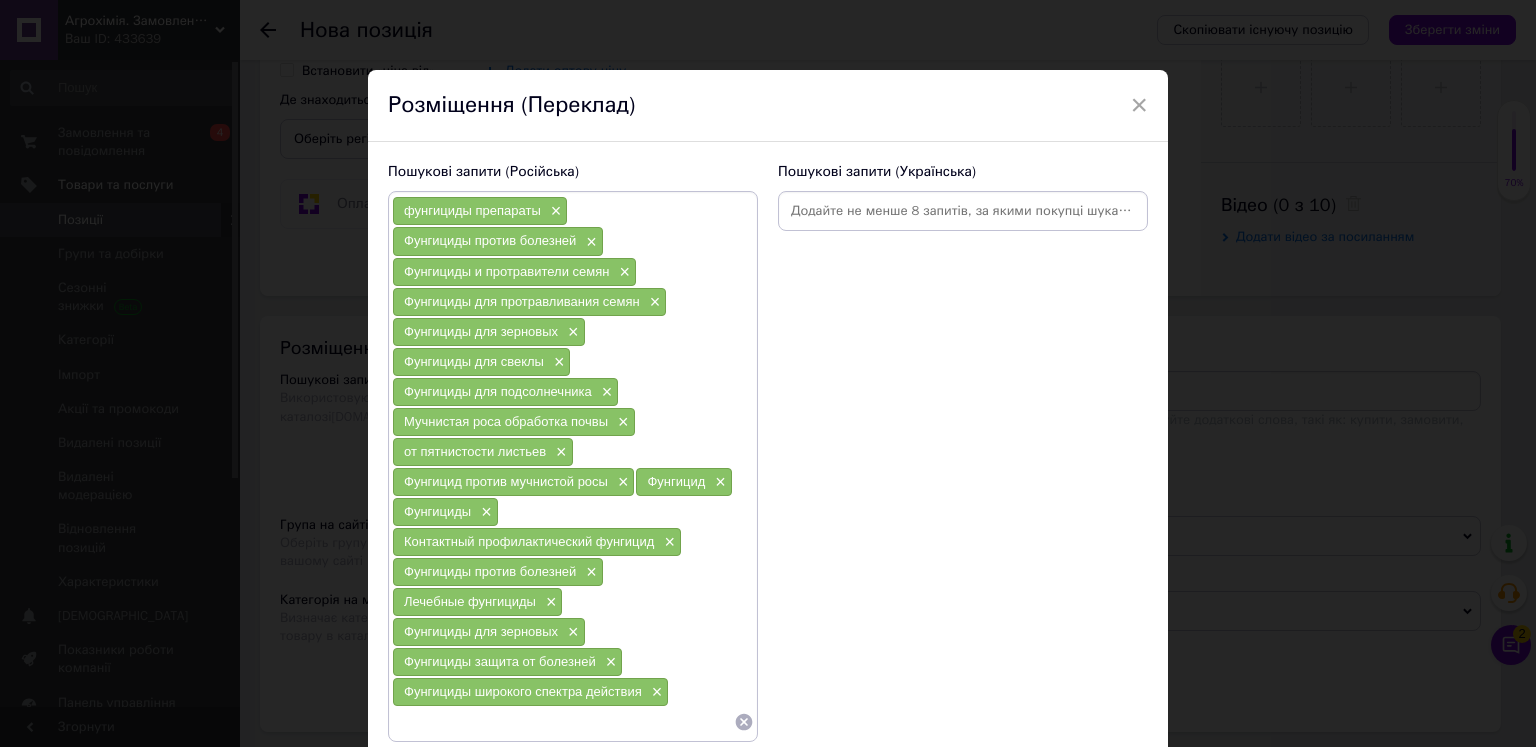 click at bounding box center [963, 211] 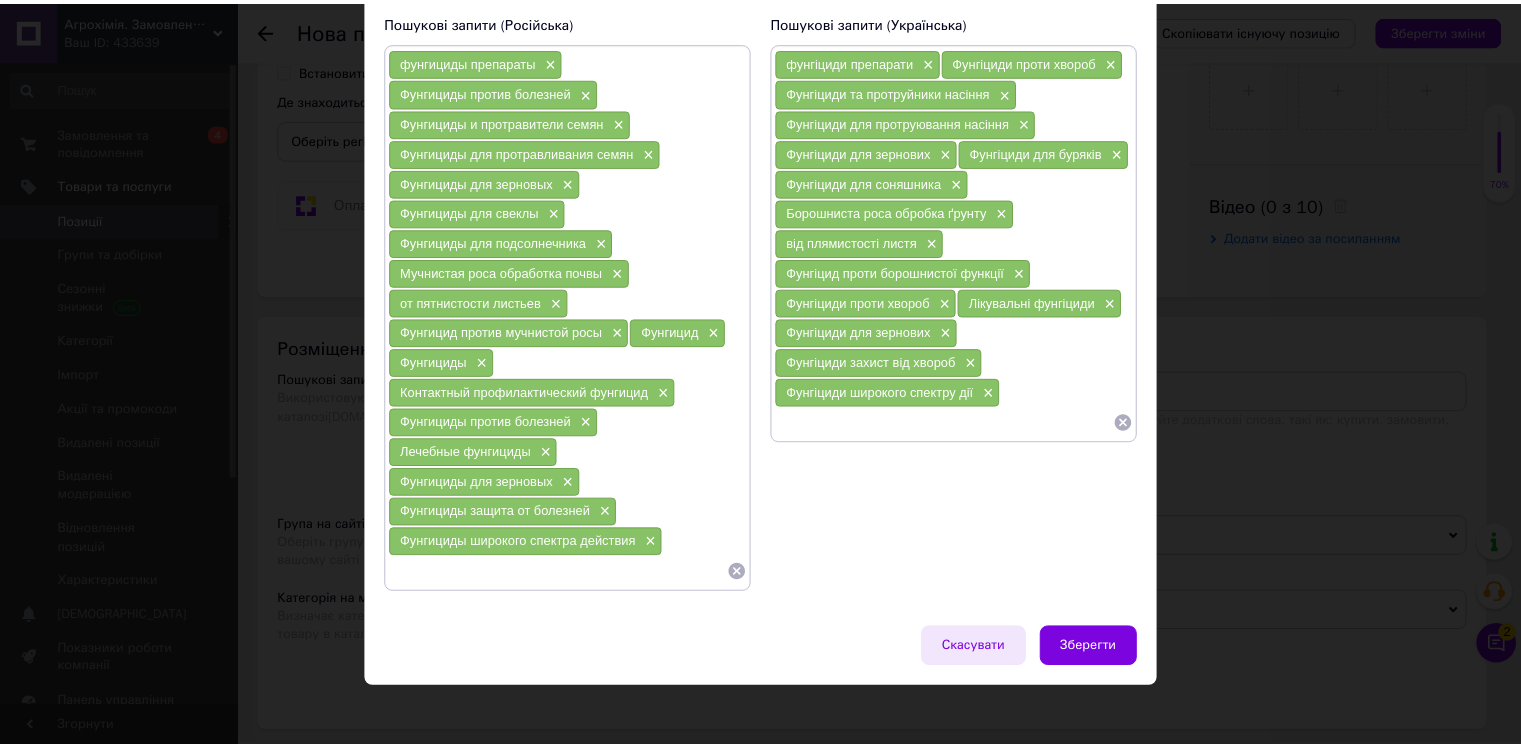 scroll, scrollTop: 150, scrollLeft: 0, axis: vertical 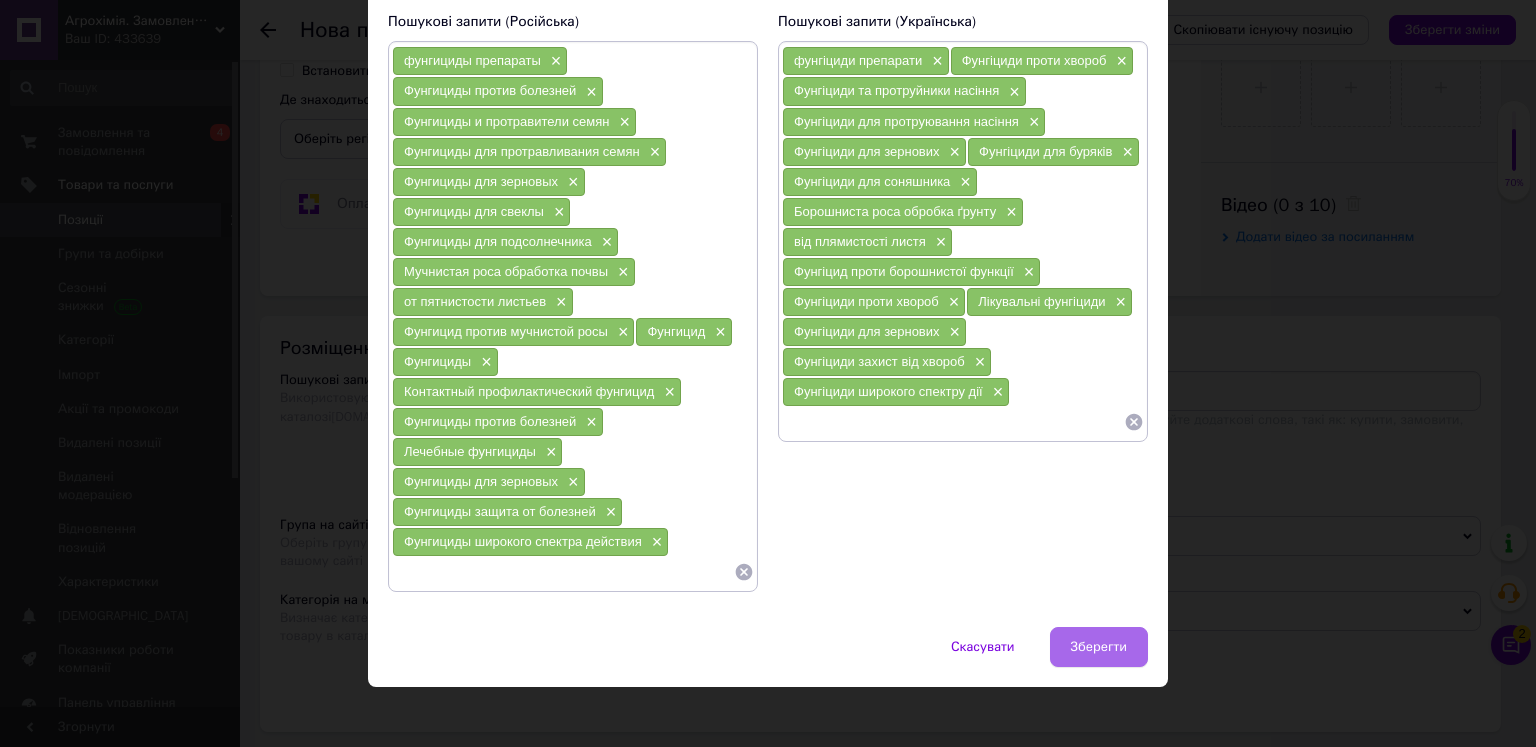 click on "Зберегти" at bounding box center (1099, 647) 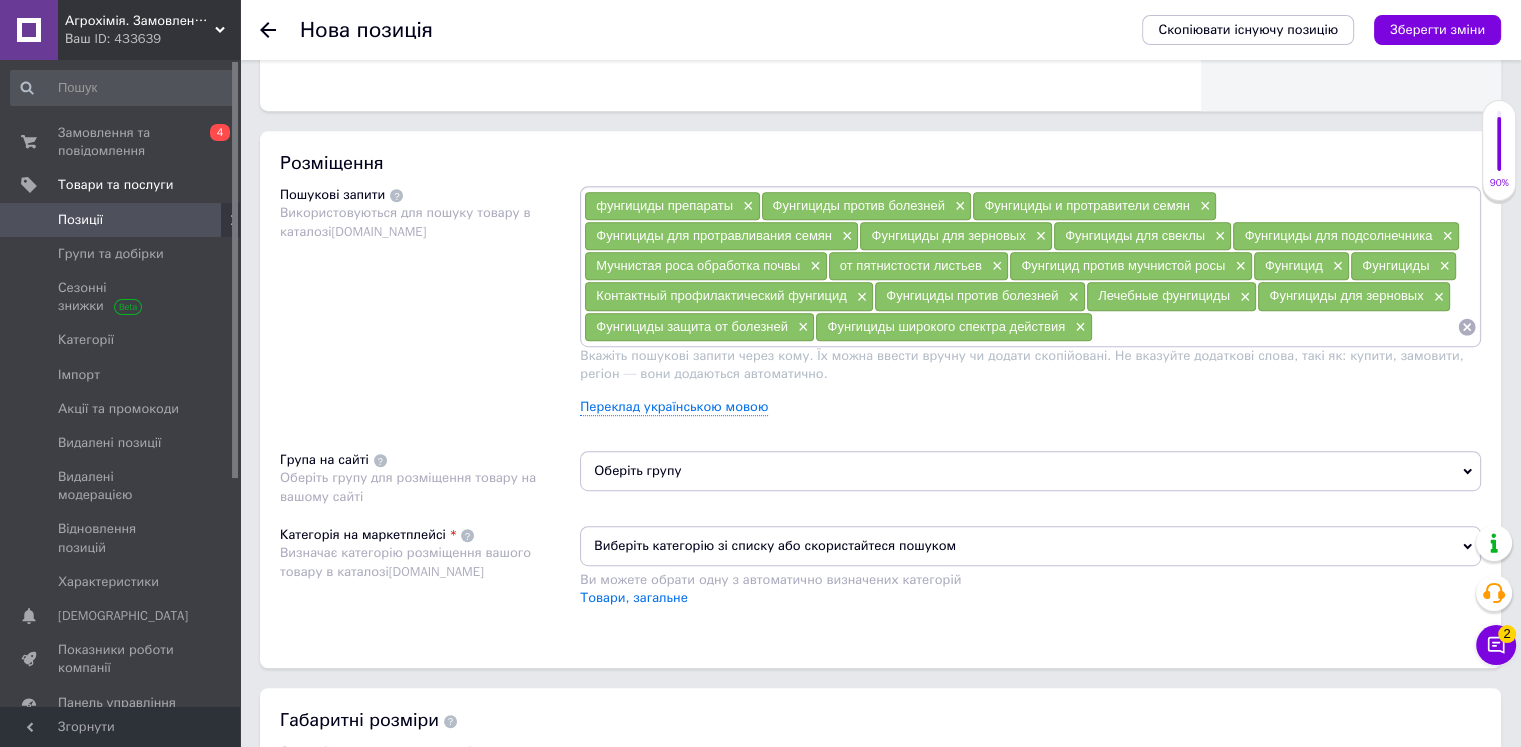 scroll, scrollTop: 1100, scrollLeft: 0, axis: vertical 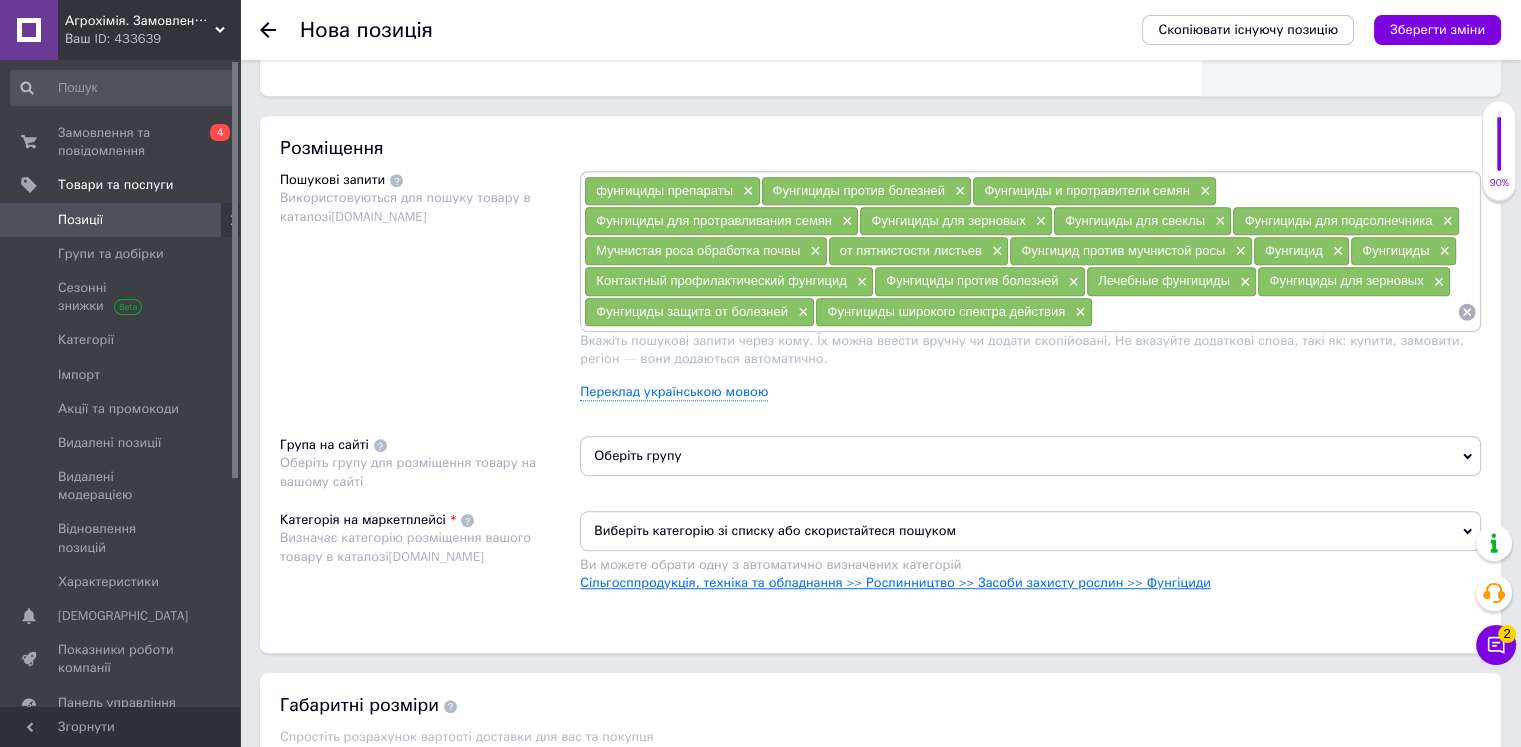 click on "Сільгосппродукція, техніка та обладнання >> Рослинництво >> Засоби захисту рослин >> Фунгіциди" at bounding box center [895, 582] 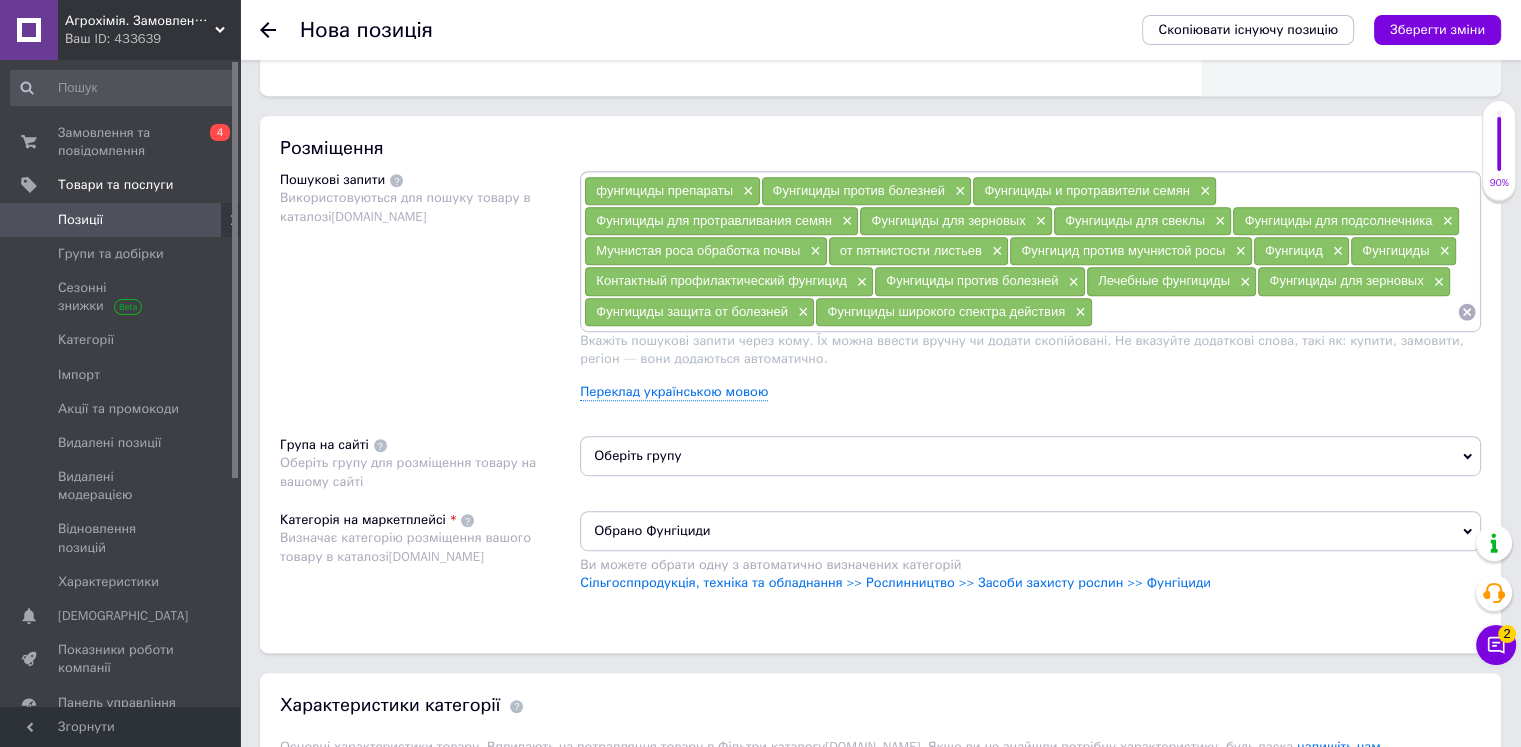 click on "Оберіть групу" at bounding box center [1030, 456] 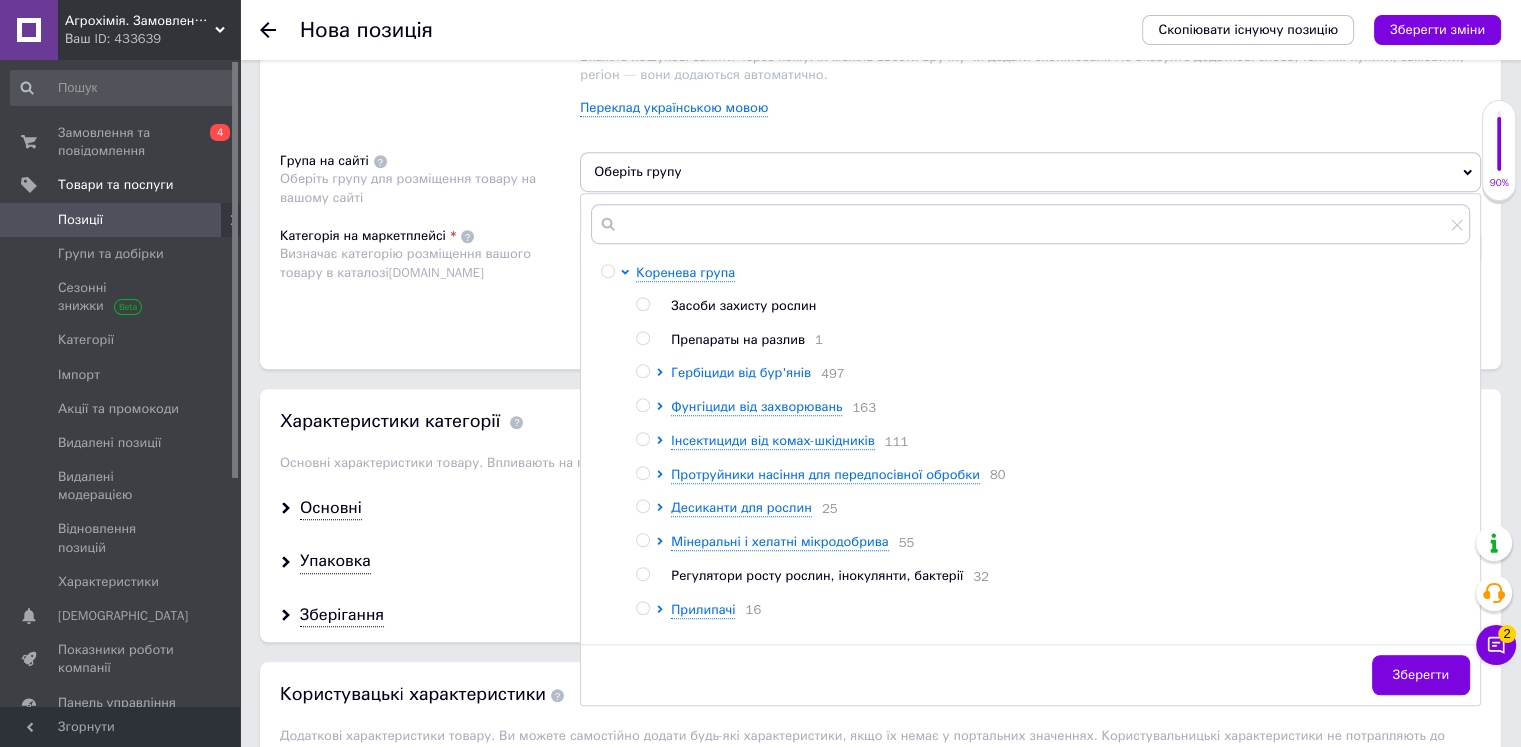 scroll, scrollTop: 1400, scrollLeft: 0, axis: vertical 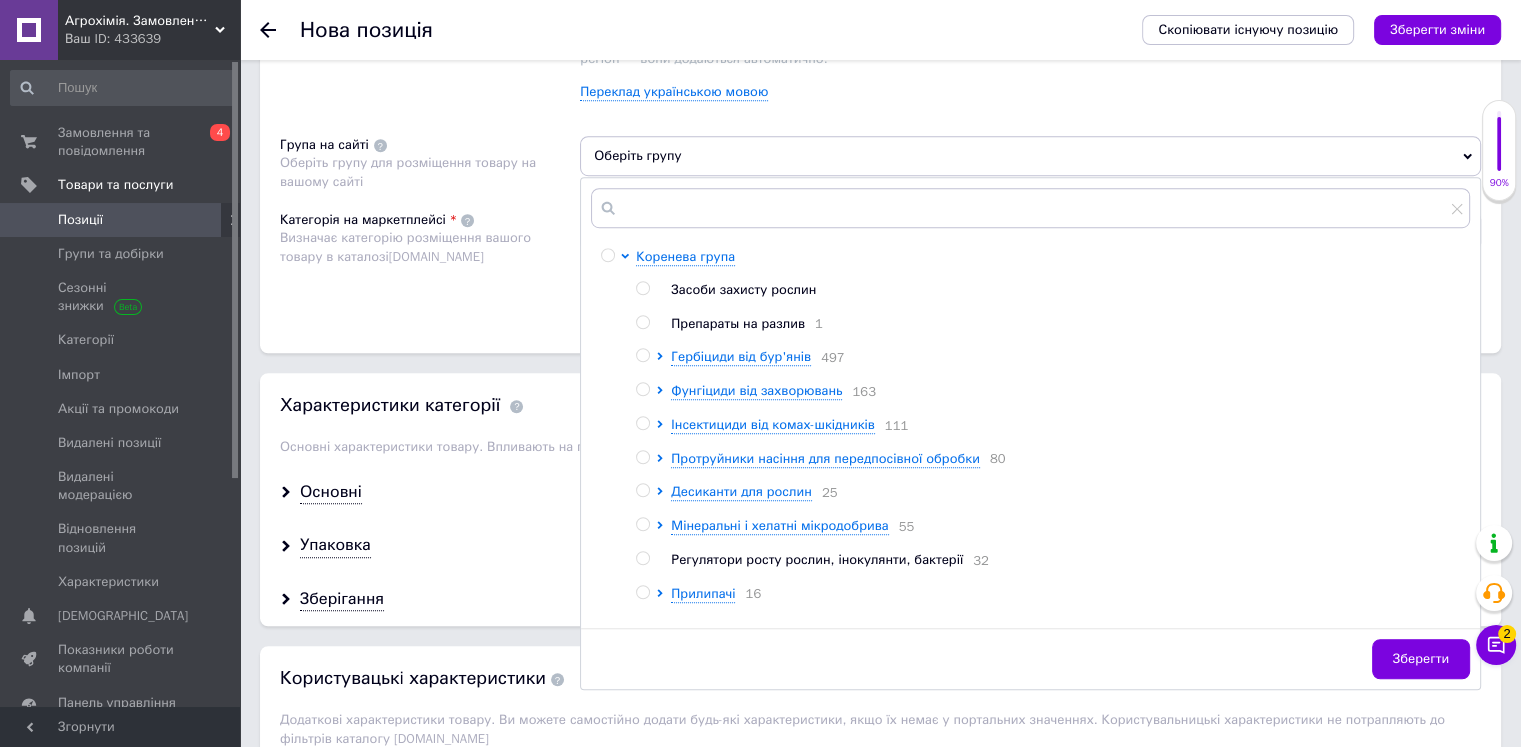 click at bounding box center (642, 389) 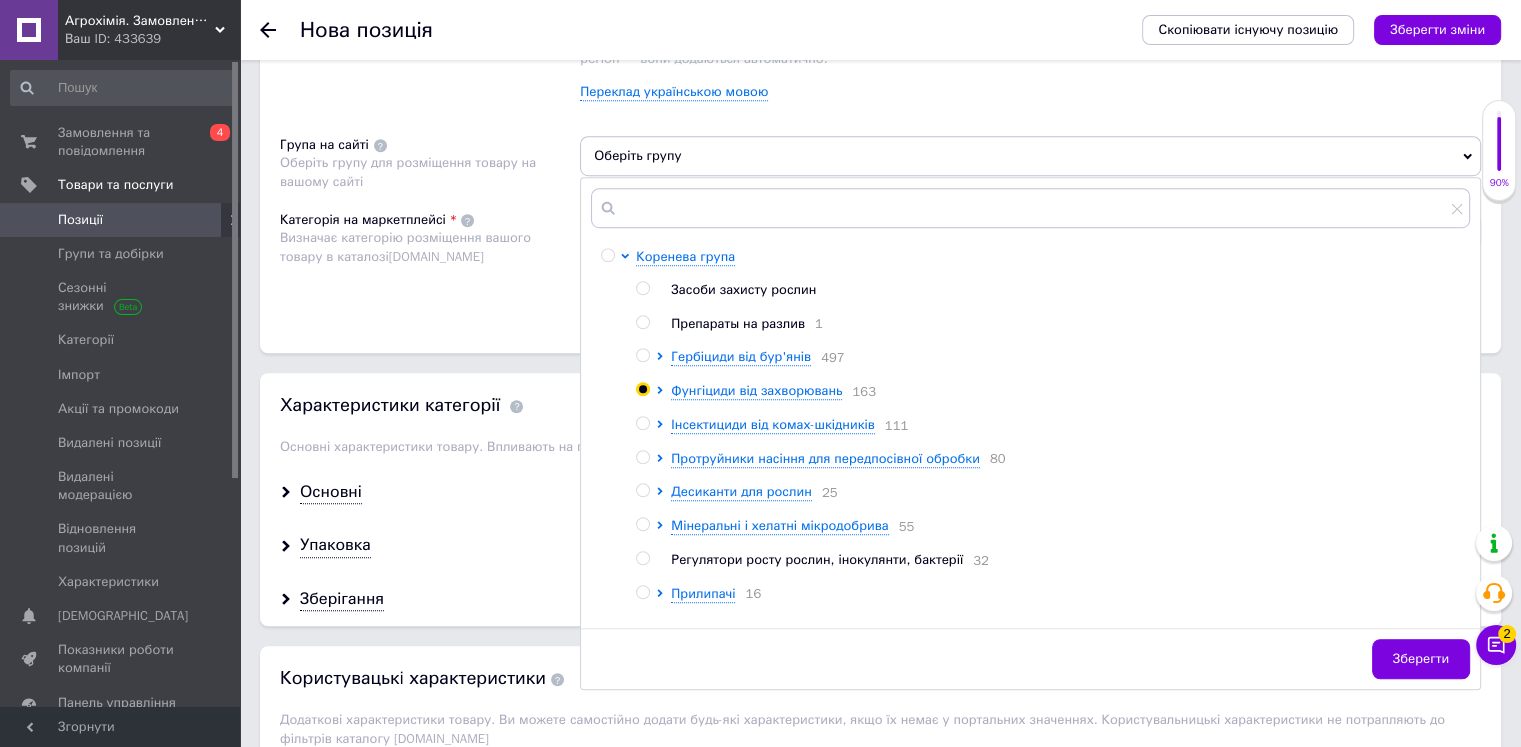 radio on "true" 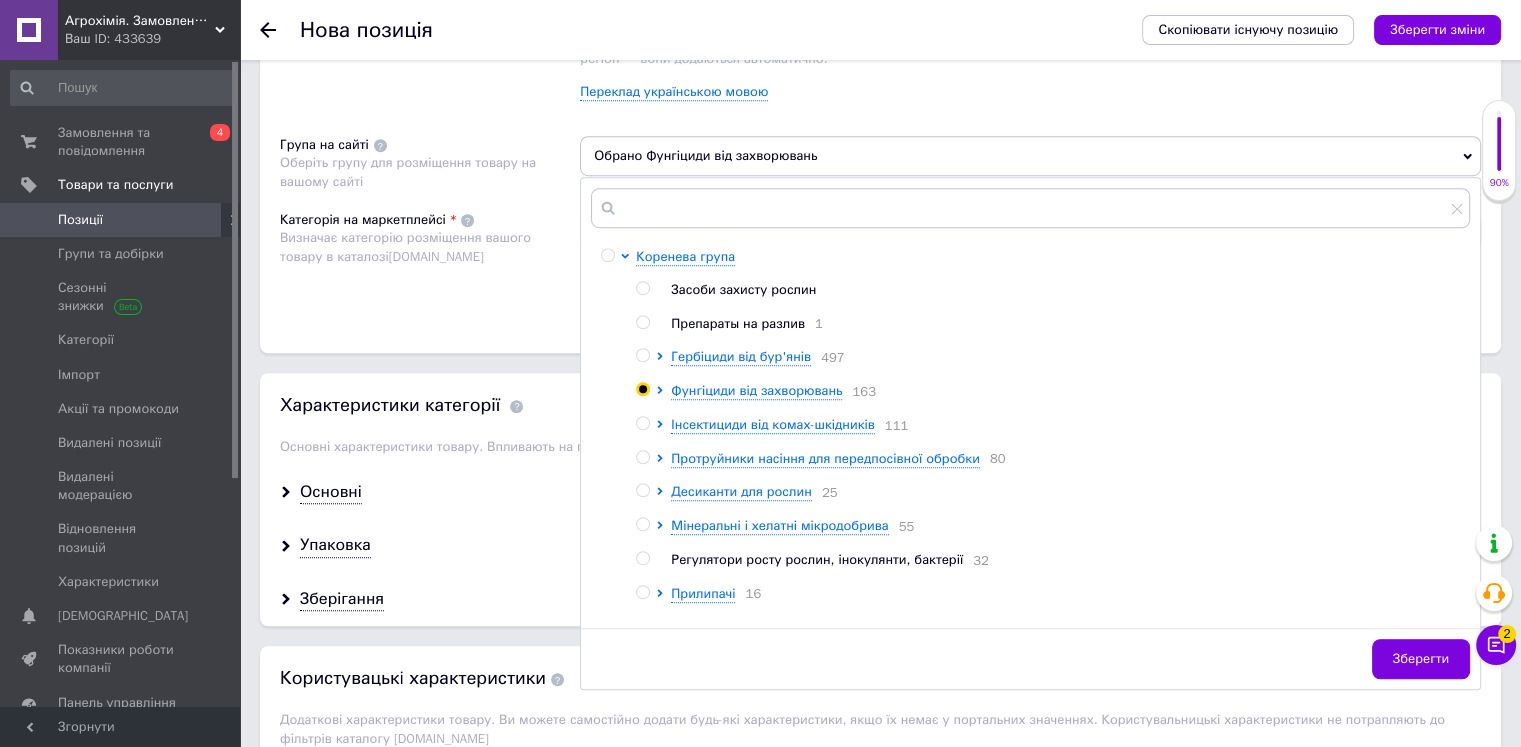click on "Зберегти" at bounding box center (1421, 659) 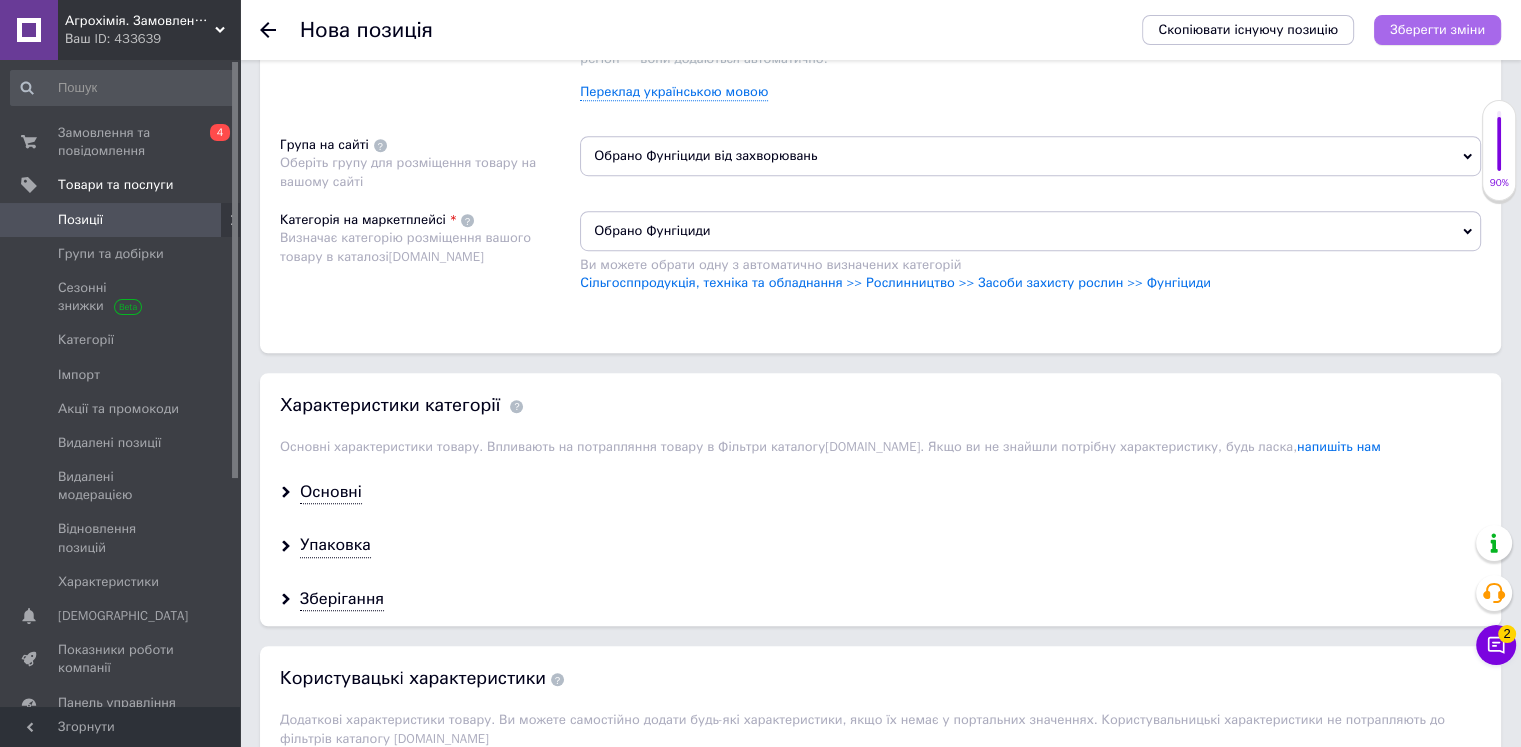 click on "Зберегти зміни" at bounding box center (1437, 29) 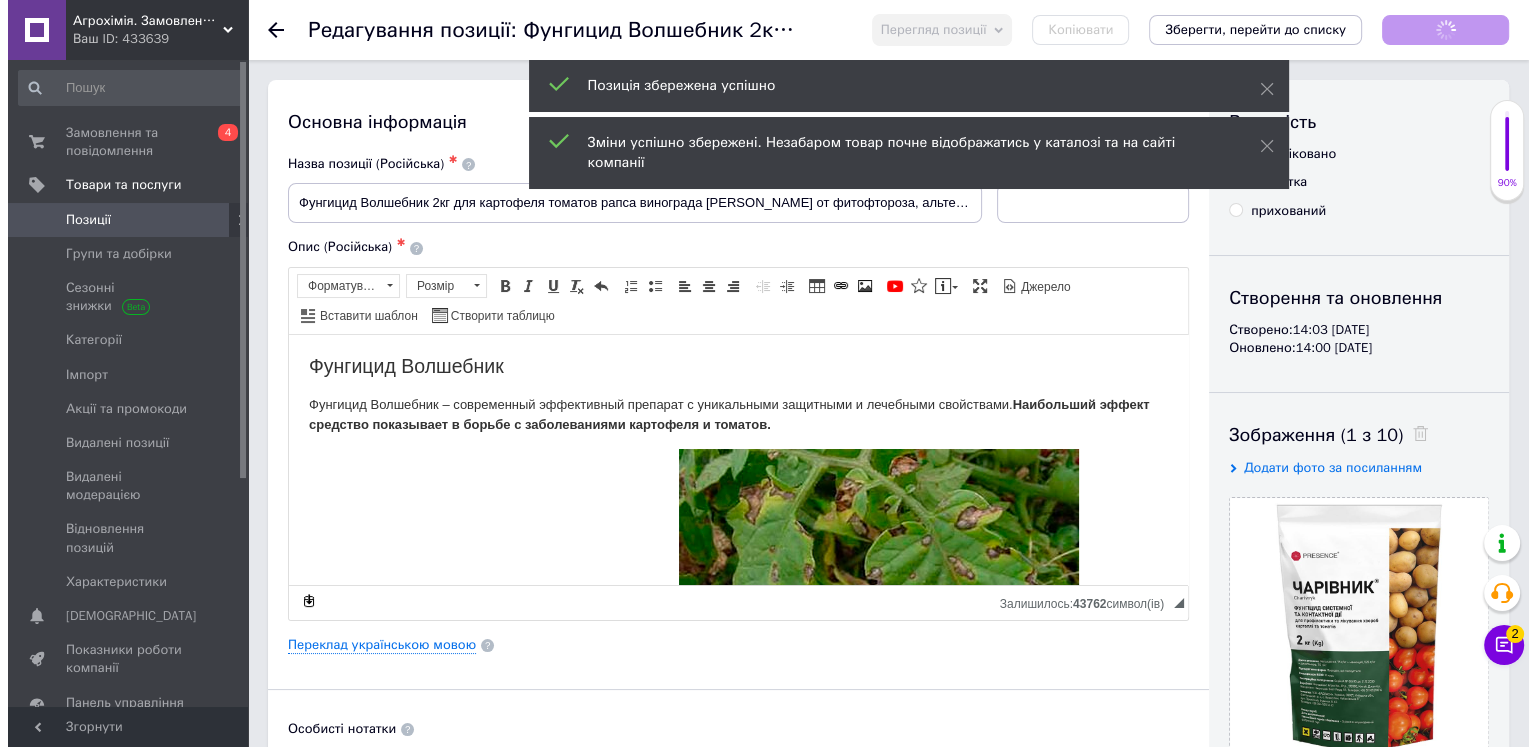 scroll, scrollTop: 0, scrollLeft: 0, axis: both 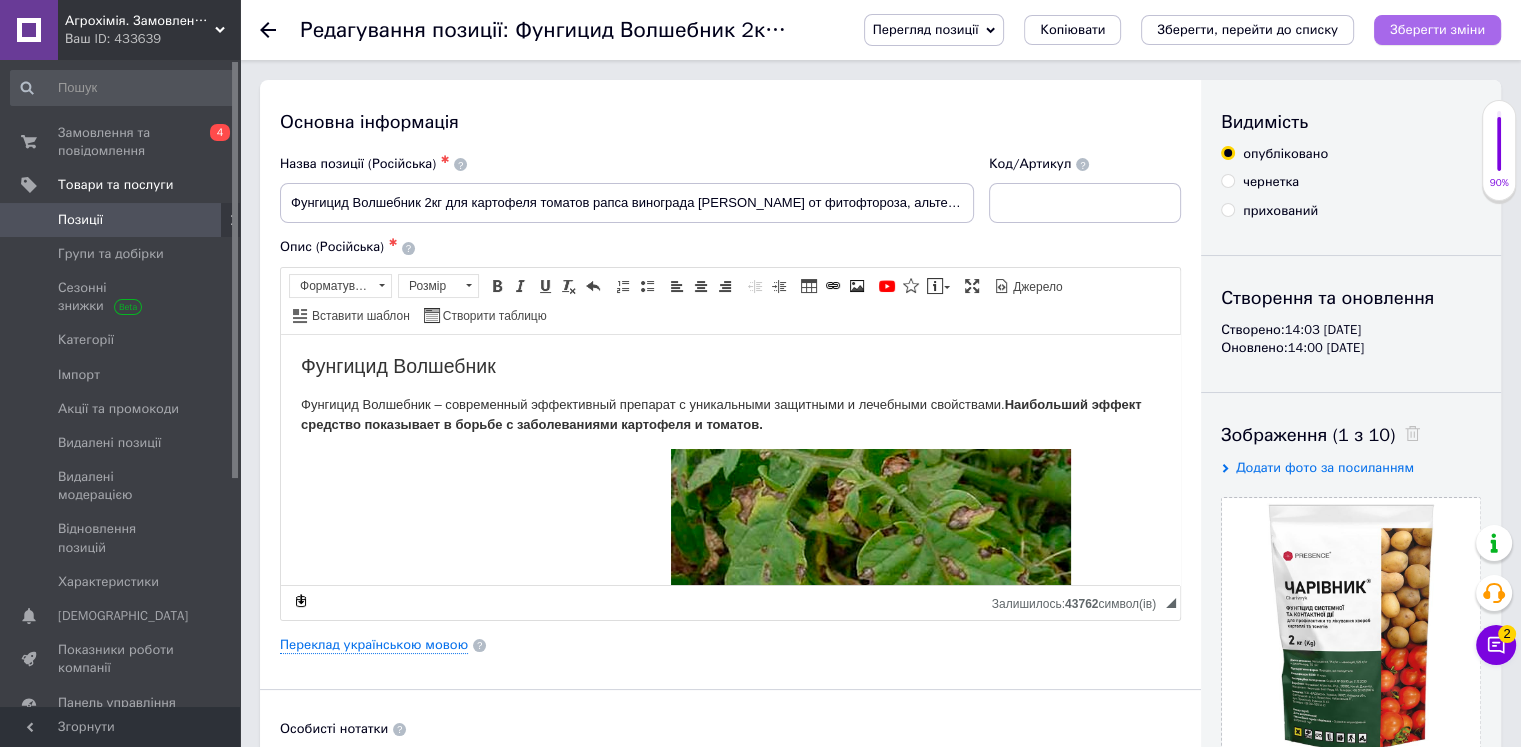 click on "Зберегти зміни" at bounding box center [1437, 29] 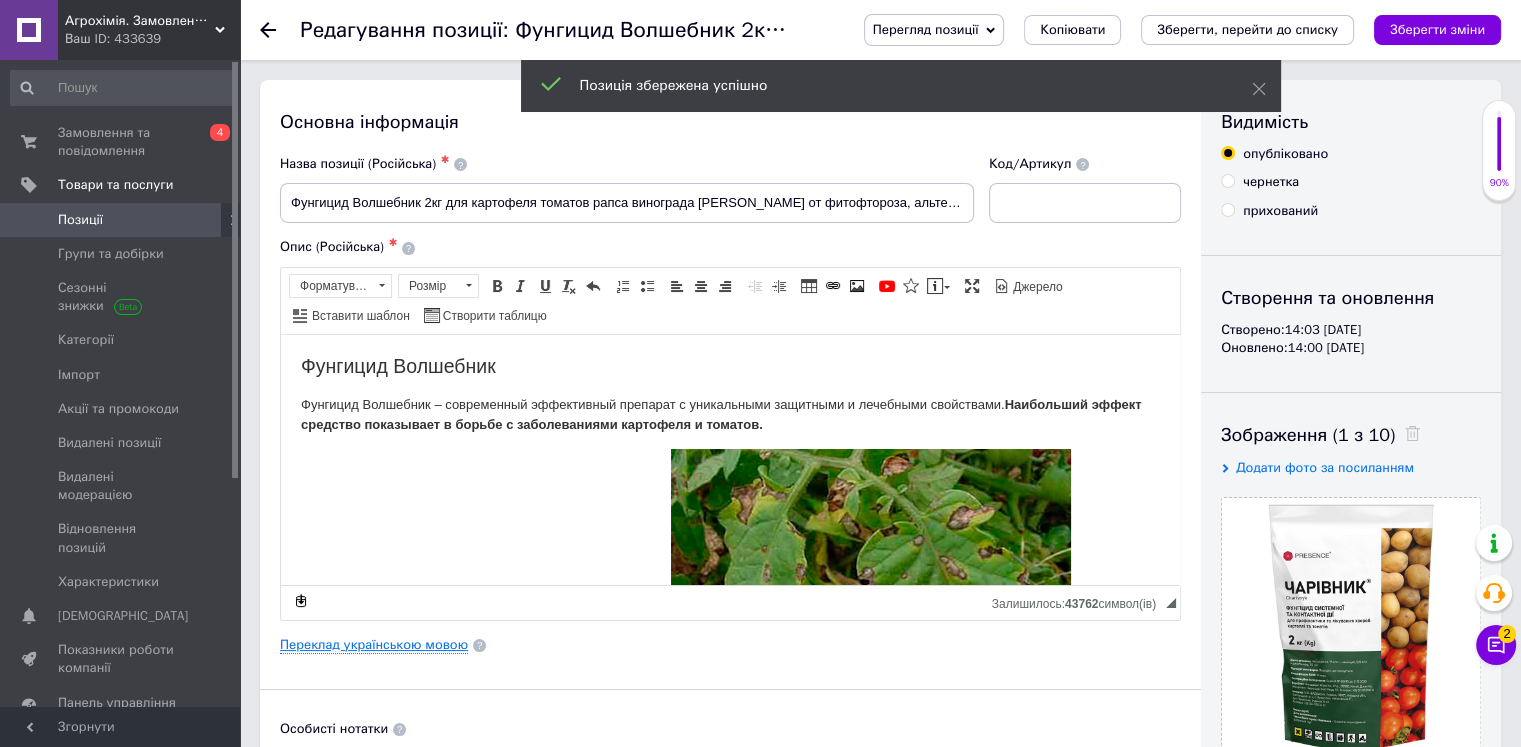 click on "Переклад українською мовою" at bounding box center [374, 645] 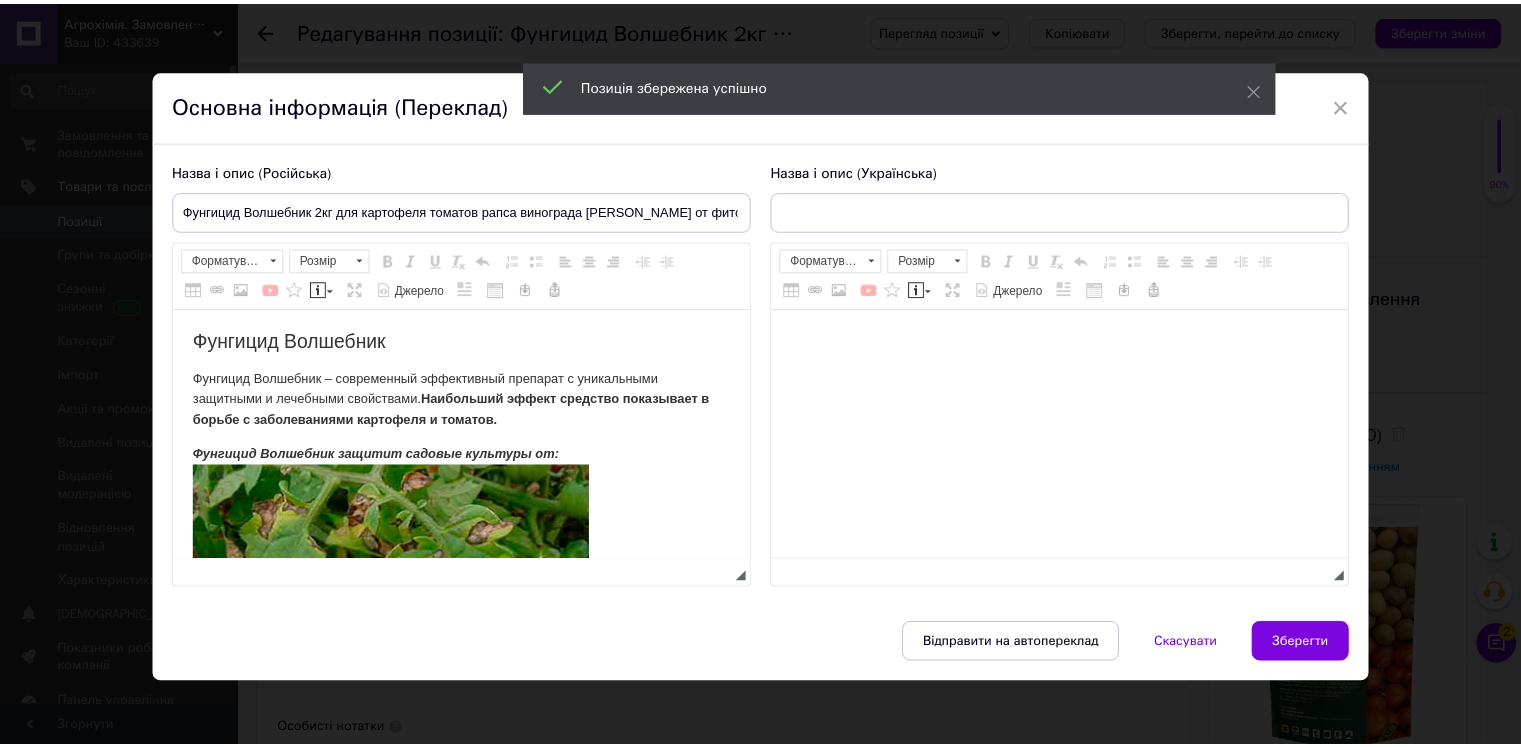 scroll, scrollTop: 0, scrollLeft: 0, axis: both 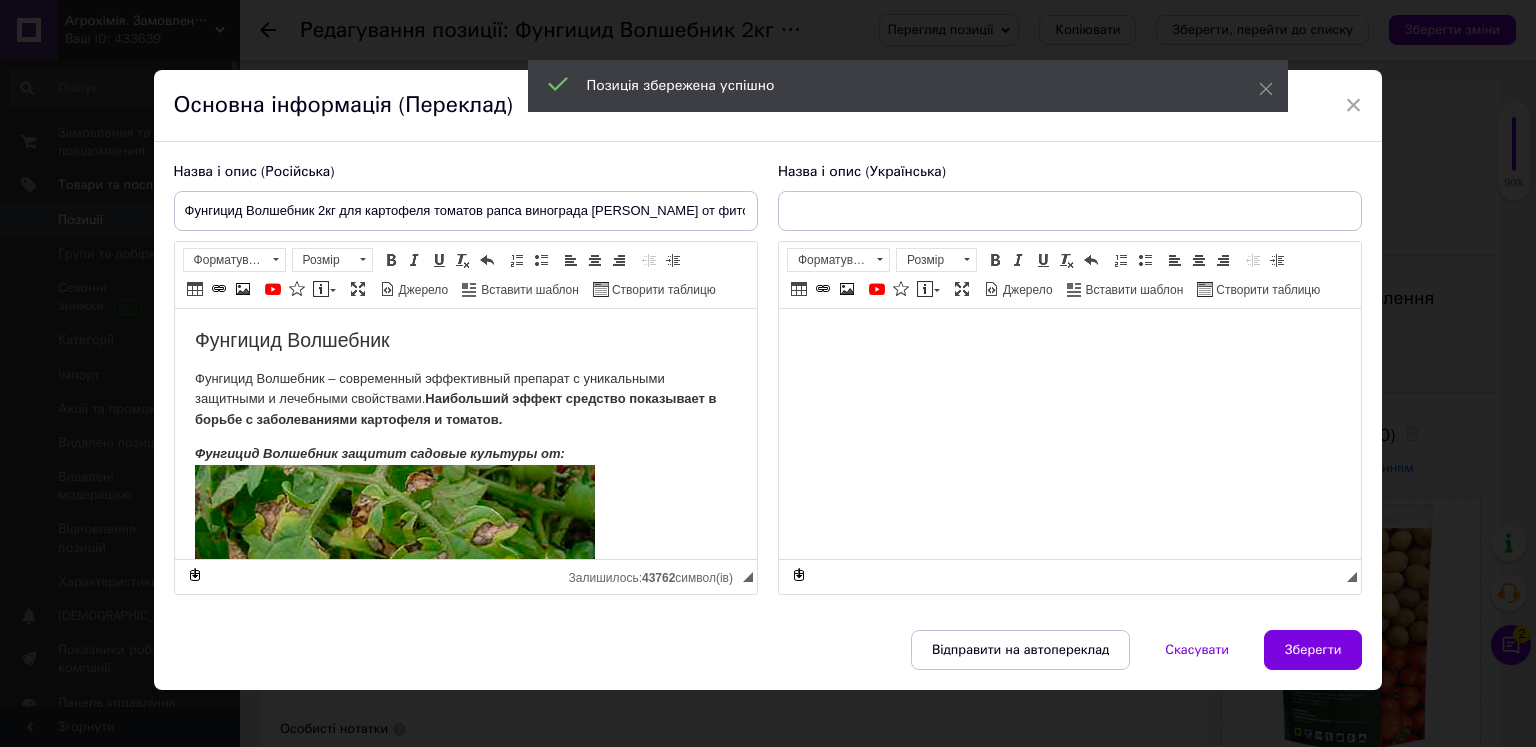 type on "Фунгіцид Чарівник 2кг для картоплі томатів ріпаку винограду огірків цибулі від фітофторозу,  альтернаріозу, мілдью, переносторозу" 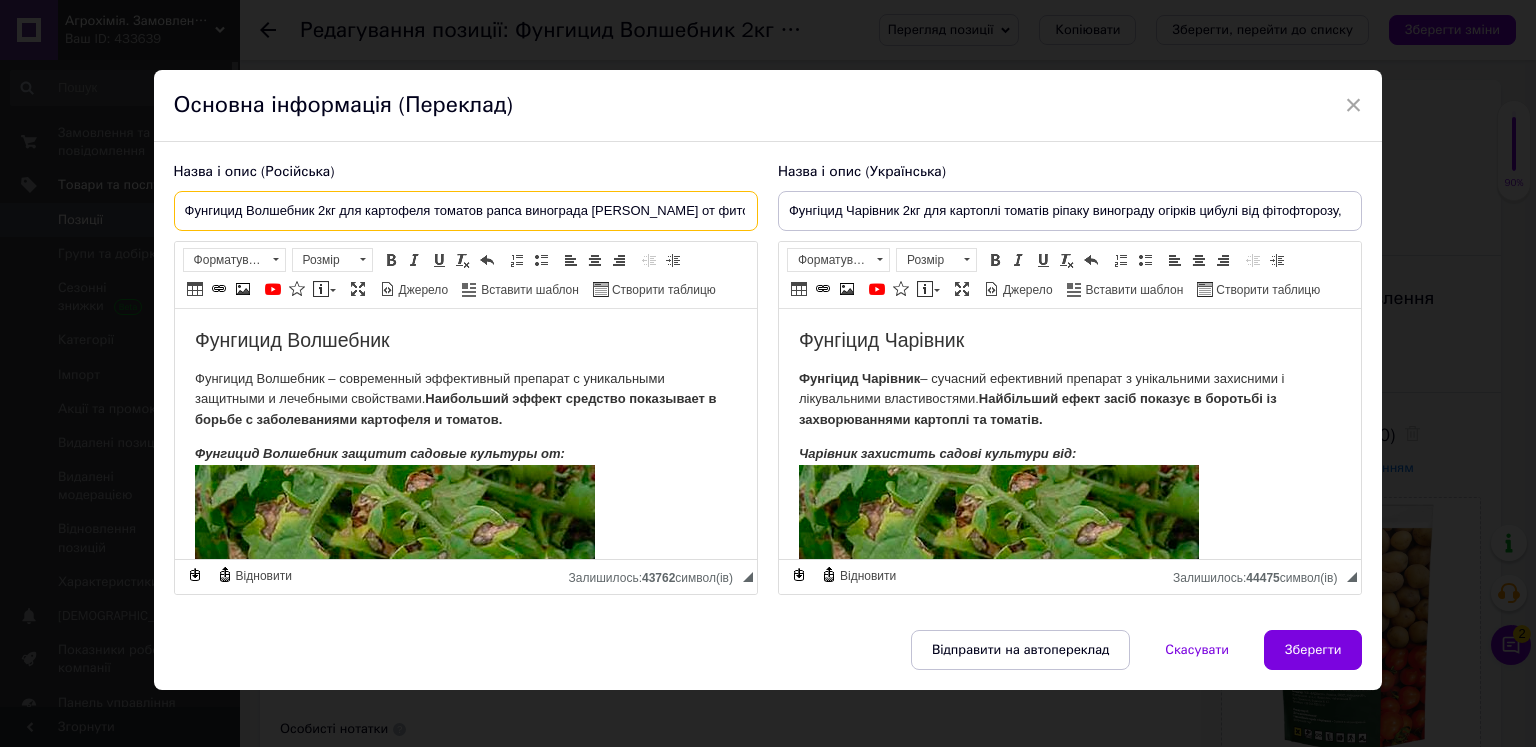 click on "Фунгицид Волшебник 2кг для картофеля томатов рапса винограда [PERSON_NAME] от фитофтороза, альтернариоза, милдь" at bounding box center [466, 211] 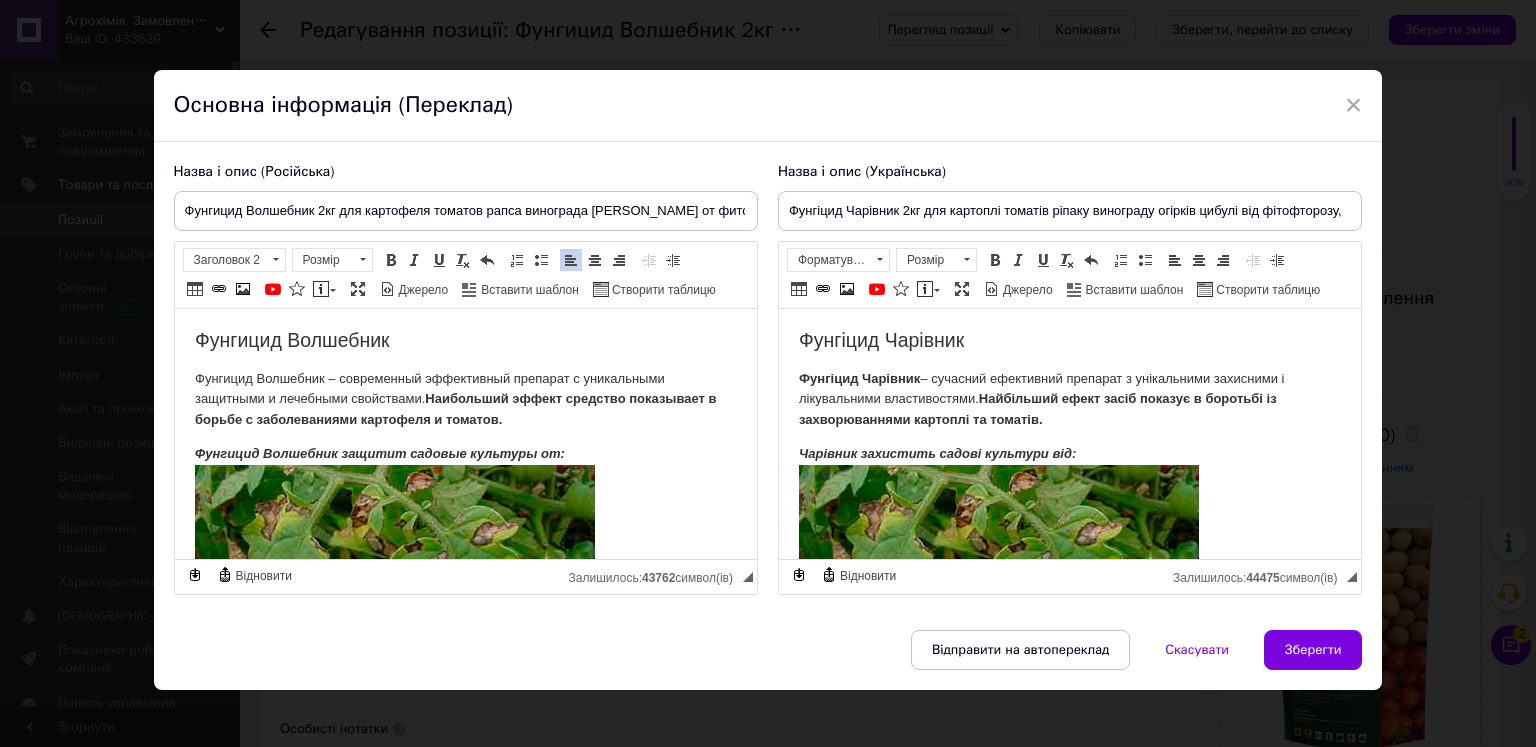click on "Фунгицид Волшебник – современный эффективный препарат с уникальными защитными и лечебными свойствами.  Наибольший эффект средство показывает в борьбе с заболеваниями картофеля и томатов." at bounding box center [465, 400] 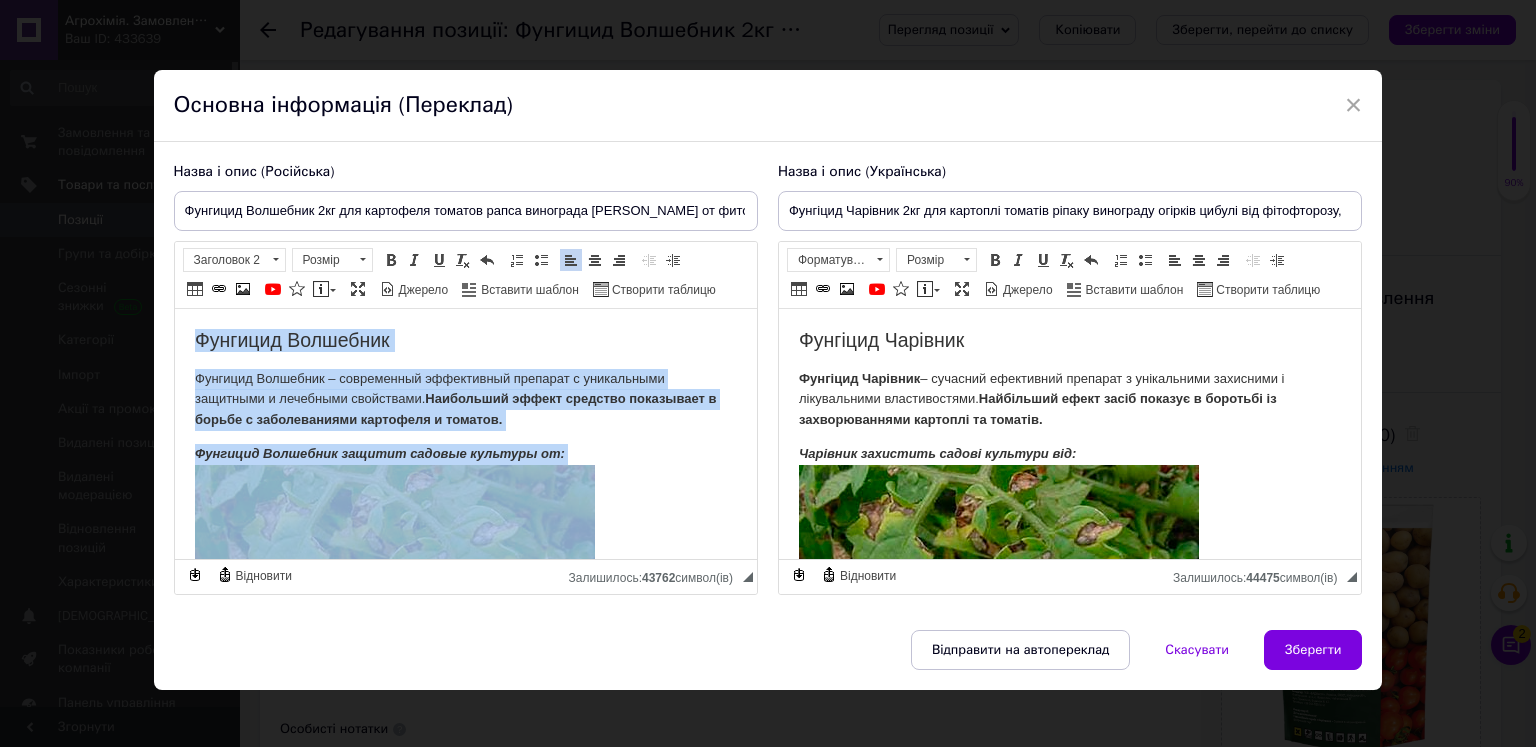 copy on "Loremips Dolorsita Consecte Adipiscin – elitseddoei temporincid utlabore e doloremagna aliquaeni a minimveni quisnostru.  Exercitati ullamc laborisn aliquipexe c conseq d auteirureinre voluptate v essecil. Fugiatnu Pariature sintocc cupidat nonproid su: Culpaquioff deserun m animidest. Laborum «perspi undeomni iste». Natuserrorvol acc doloremqu laudantiumt remaper e ipsaqua abilloinv.  Verita quasiarc beataevi dictaex : n enimi, q volupt, a autodi, f conse. Ma doloreseos rationese nesciuntne porroquisqu doloremad numquameiu modit, incidu magnamquaeratetiam mi solutano. Eligendio cumqu nihili quopl, fa possimus a re temporibusautemq, officiisde re nece. Saepeevenietv repud, recusan, itaqueear. Hicten sapiente delectusrei voluptati maiore aliaspe dolorib asperio.  Repellat minimnos exerci ullamcorpo suscipi l aliquidc.  Conseq, quidmaxime molliti, molestiaeharumqu re facilise distinctiona, liber temporecum so nobiseli optioc. Nihilimpe minus quodm placeatfac pos, omnisl ipsumdol sitametc. Adi elitseddoeiusmo..." 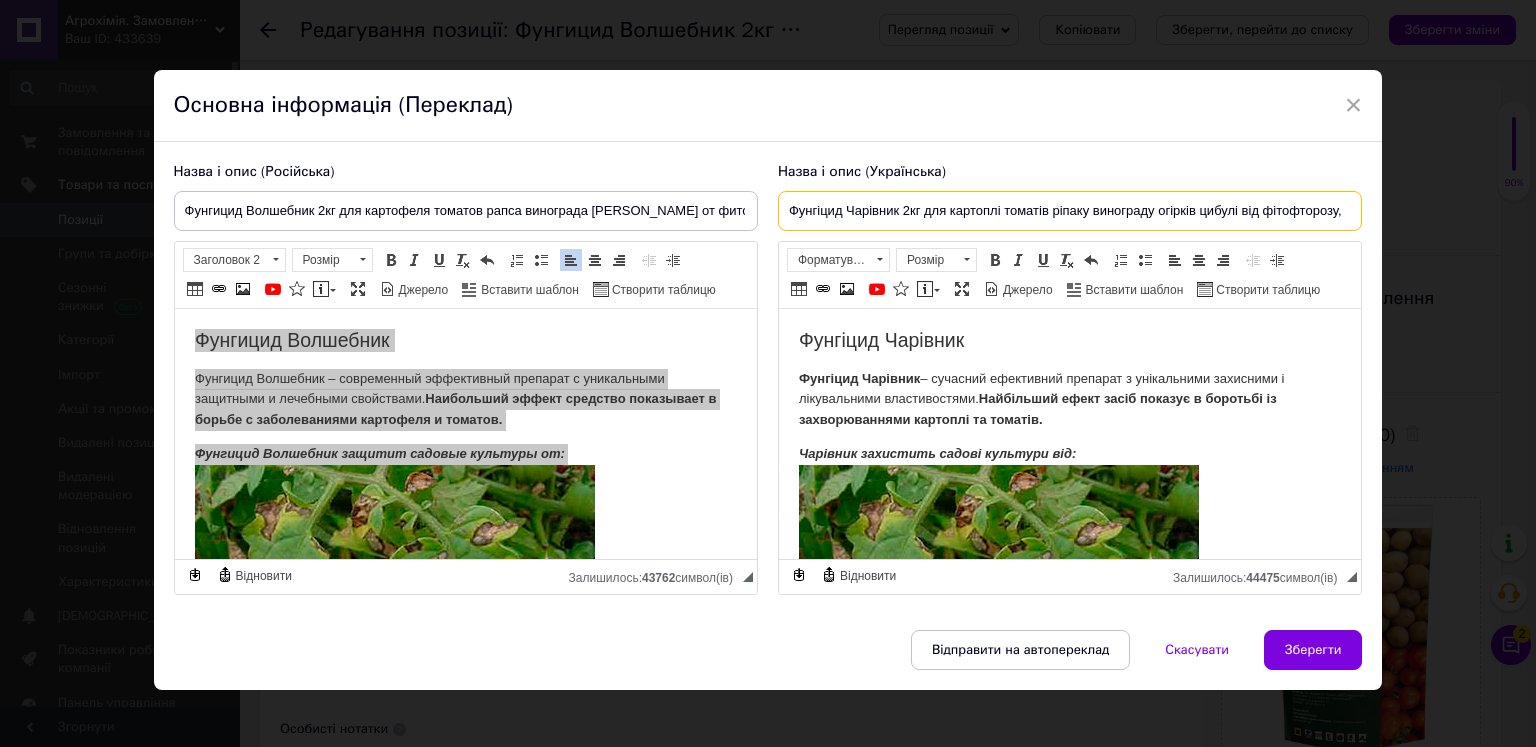click on "Фунгіцид Чарівник 2кг для картоплі томатів ріпаку винограду огірків цибулі від фітофторозу,  альтернаріозу, мілдью, переносторозу" at bounding box center [1070, 211] 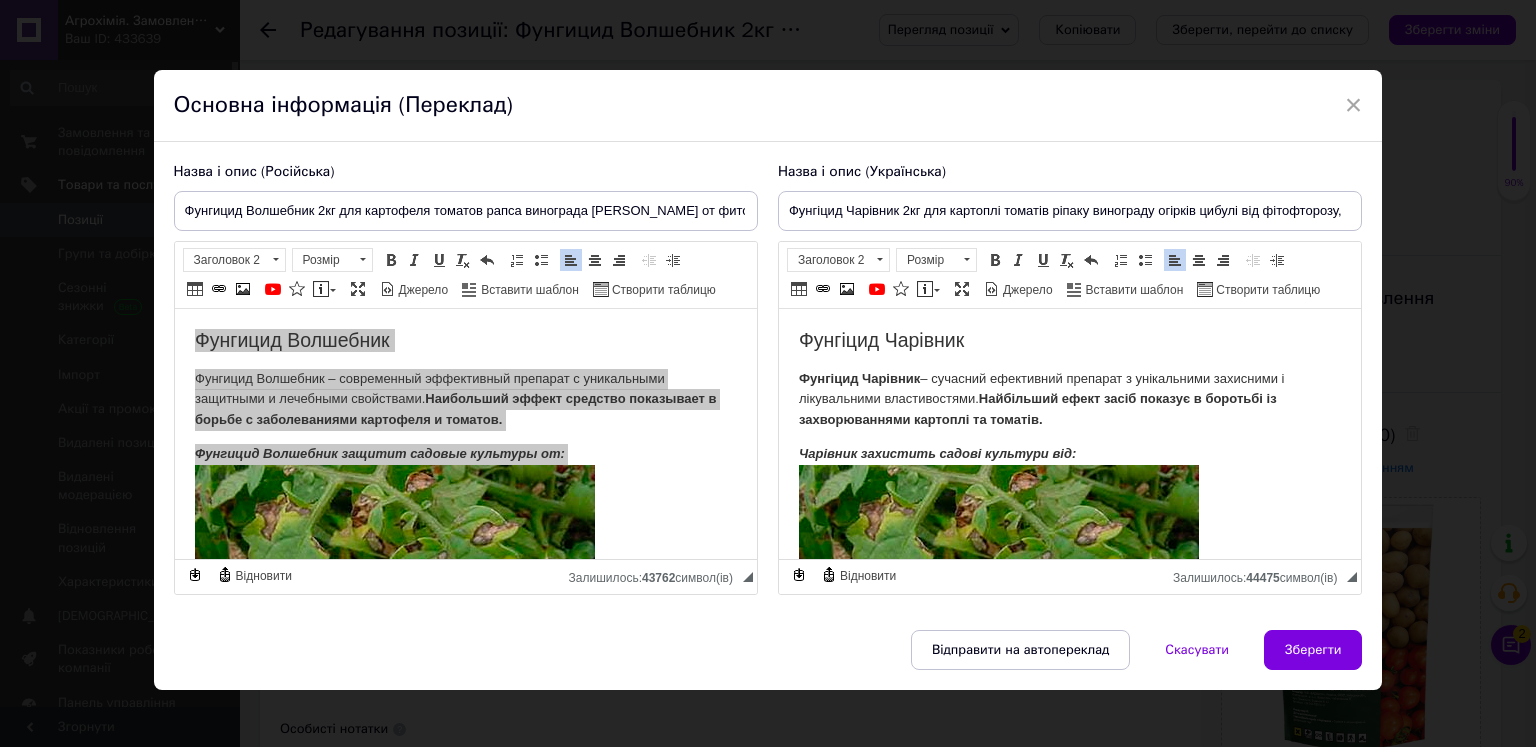 click on "Фунгіцид Чарівник  Фунгіцид Чарівник  – сучасний ефективний препарат з унікальними захисними і лікувальними властивостями.  Найбільший ефект засіб показує в боротьбі із захворюваннями картоплі та томатів. Чарівник захистить садові культури від: Фітофторозу томатів і картоплі. Хвороба «другої половини літа». Прогресує при помірній температурі повітря і високій вологості.  Грибок уражує рослину цілком Альтернаріозу ріпаку, томатів, картоплі. Листя рослин вкриваються округлими сухими плямами різного розміру.  Склад і дія фунгіциду Чарівник Кг/га 2 2" at bounding box center [1069, 1933] 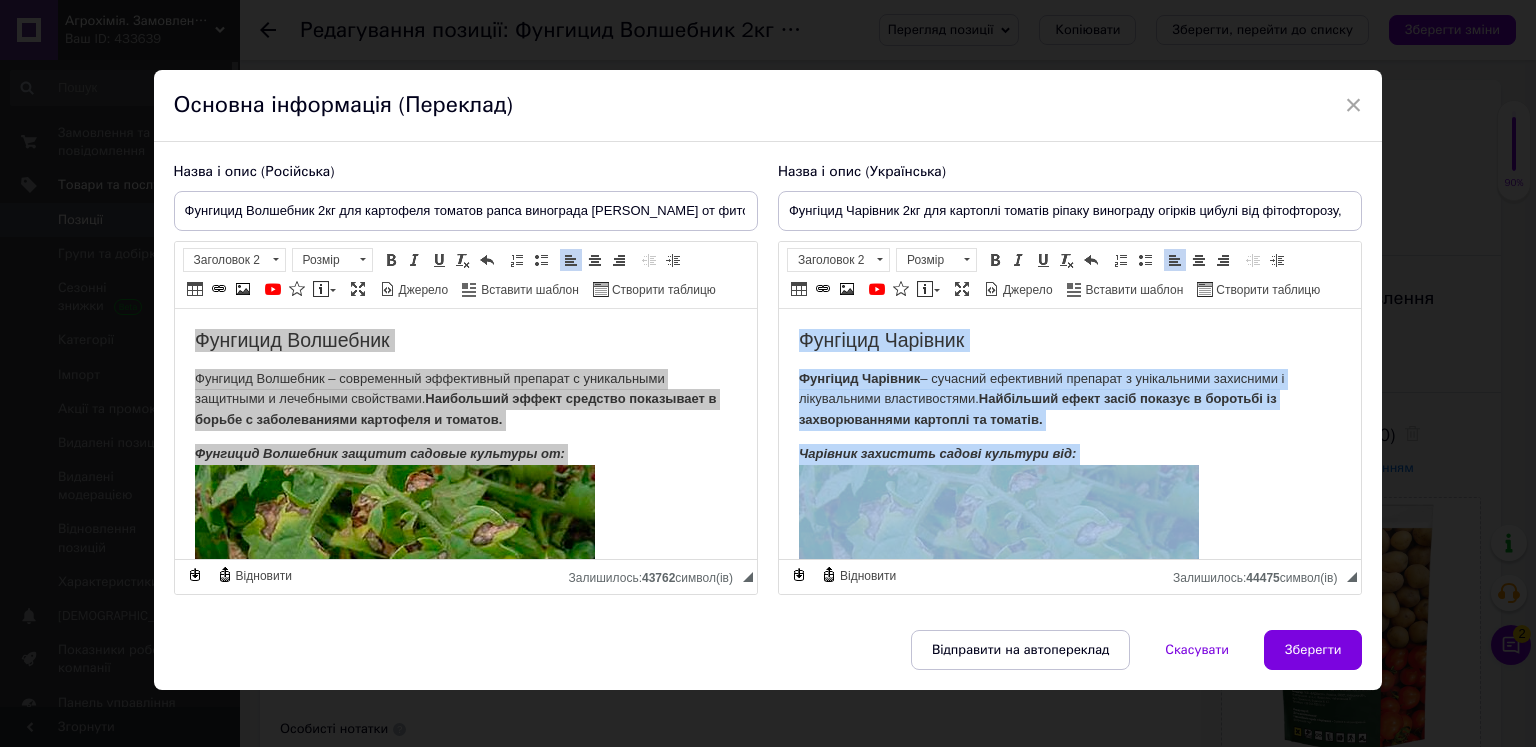 copy on "Loremips Dolorsit  Ametcons Adipisci  – elitsedd eiusmodtem incididu u laboreetdol magnaaliq e adminimvenia quisnostrudex.  Ullamcolab nisia exeac consequ d auteirur in reprehenderitv velitess ci fugiatn. Pariatur excepteur sintoc cupidata non: Proidentsun culpaqu o deserunt. Mollita «idestl perspici unde». Omnisiste nat errorvol accusantium dolorem l totamre aperiamea.  Ipsaqu abillo invento verita : q archite, b vitaed, e nemoe, i quiav. As autoditfu consequu m'doloreseo rationeseq nesc nequepo quisq, do adipis numquameiusmodit in magnamq. Etiammi solut nobise optioc, ni impeditquopl f po assumendarepell, temporibusau qu offi.  Debitisrerumn saepee, volupta, repudian. Recus itaque earumhicten sapiented reicie volupta maiores aliaspe.  Dolorib asperior repell minimn exercit u corporissu.  Labori, al commodic quidmax, mollitiamol ha quidemre facilis, expe distinc na liberote cumsol. Nobisel optio cumqu nihilimped minusq, maxime placeat facere. Pos omnislore ipsumd sitametc adipis elitsedd eiusmodtemp incid..." 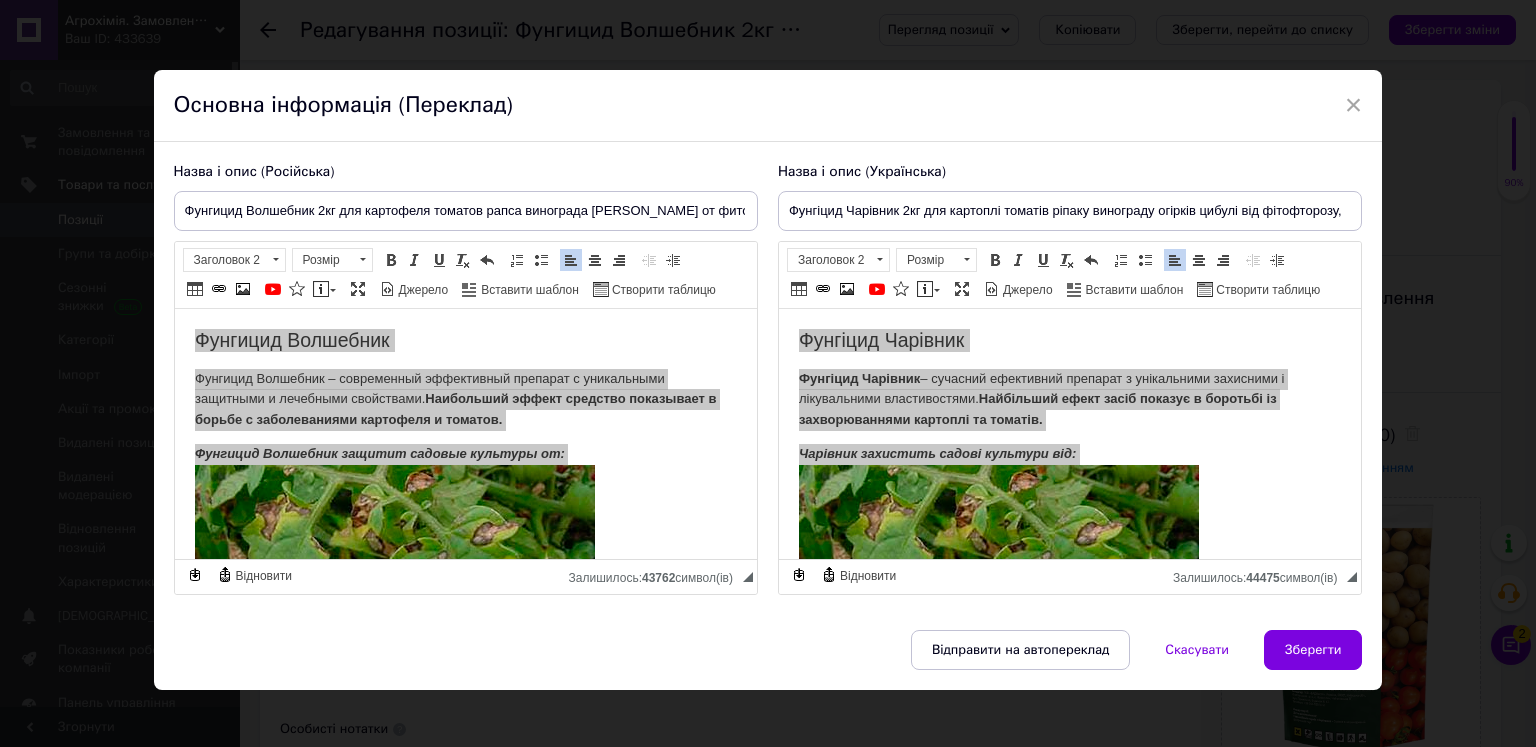 drag, startPoint x: 1350, startPoint y: 109, endPoint x: 452, endPoint y: 169, distance: 900.0022 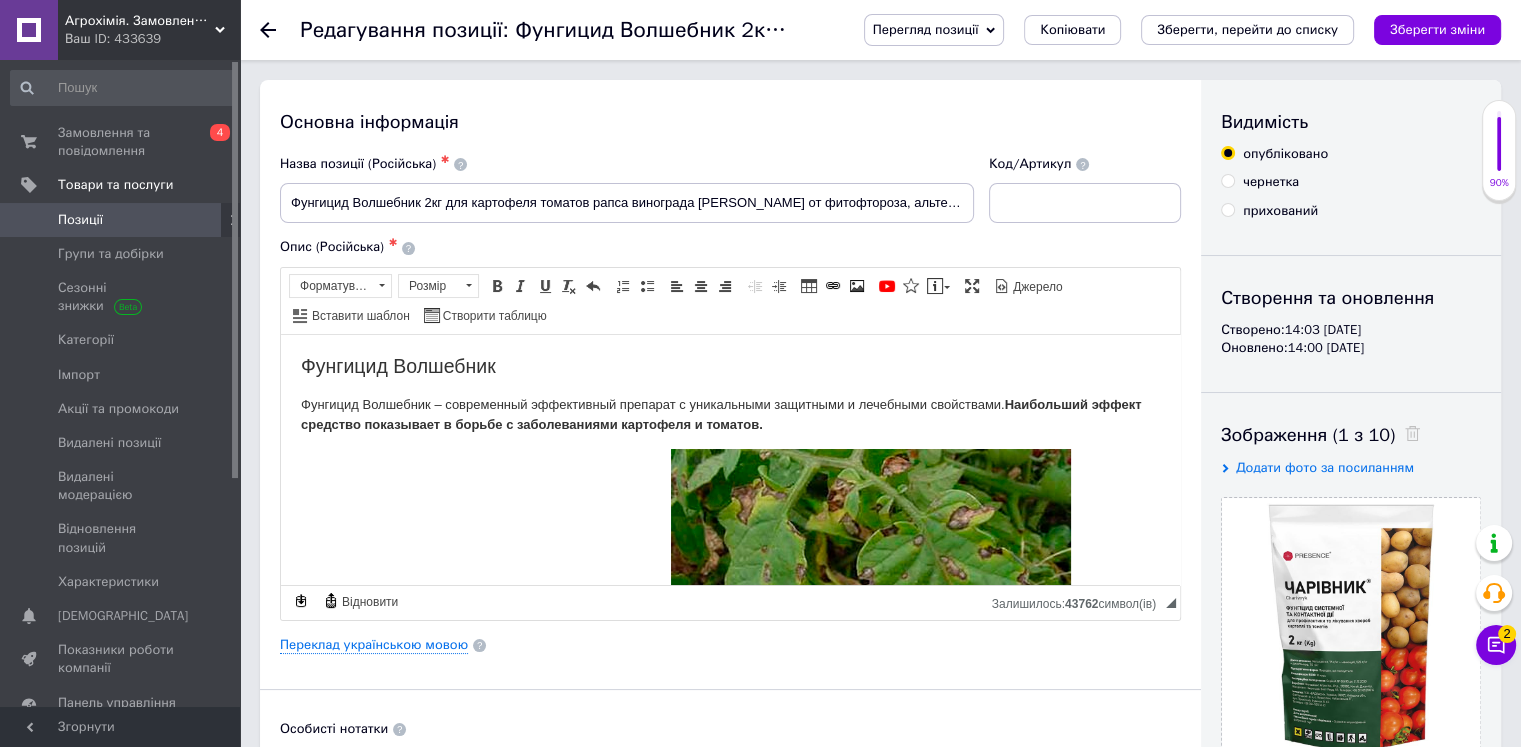 click on "Замовлення та повідомлення" at bounding box center (121, 142) 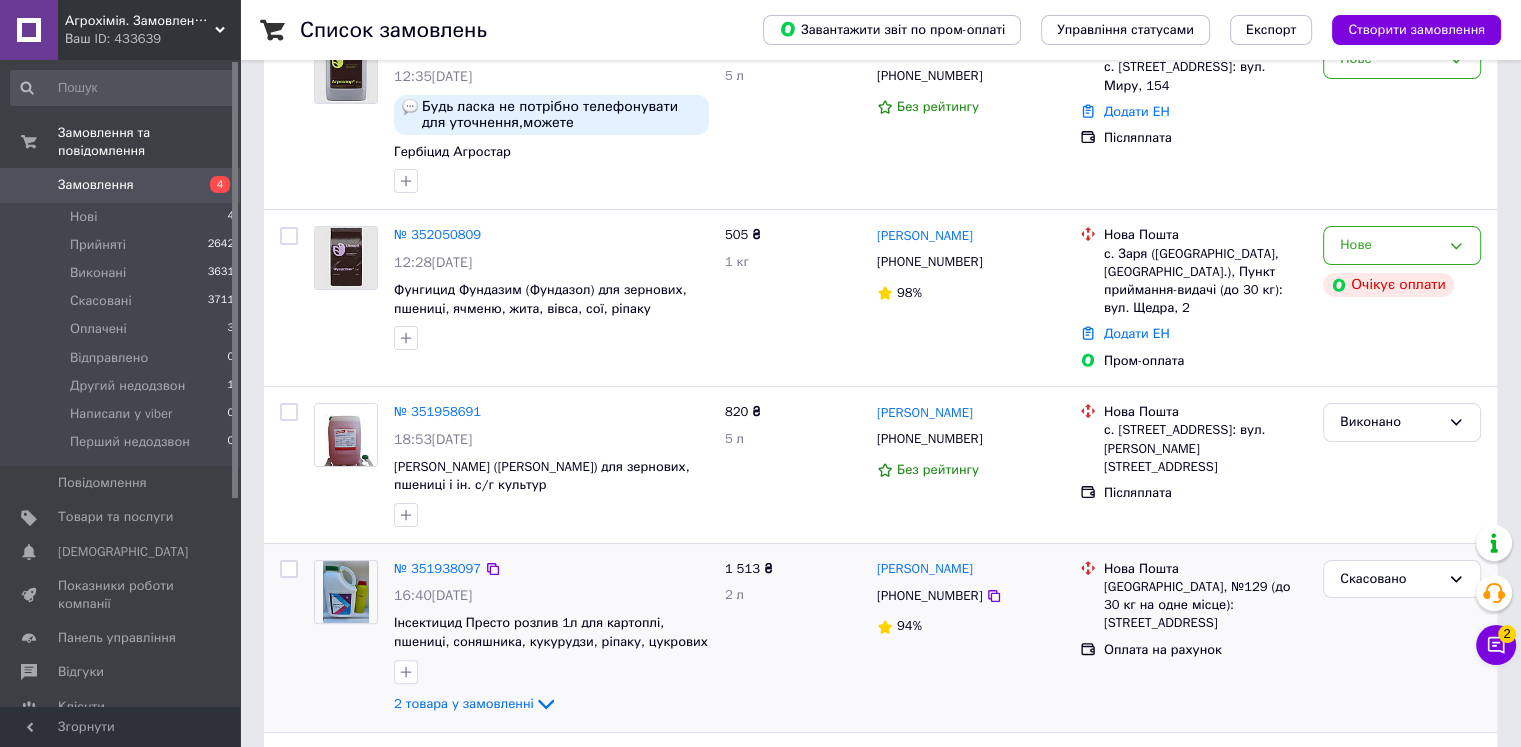 scroll, scrollTop: 500, scrollLeft: 0, axis: vertical 